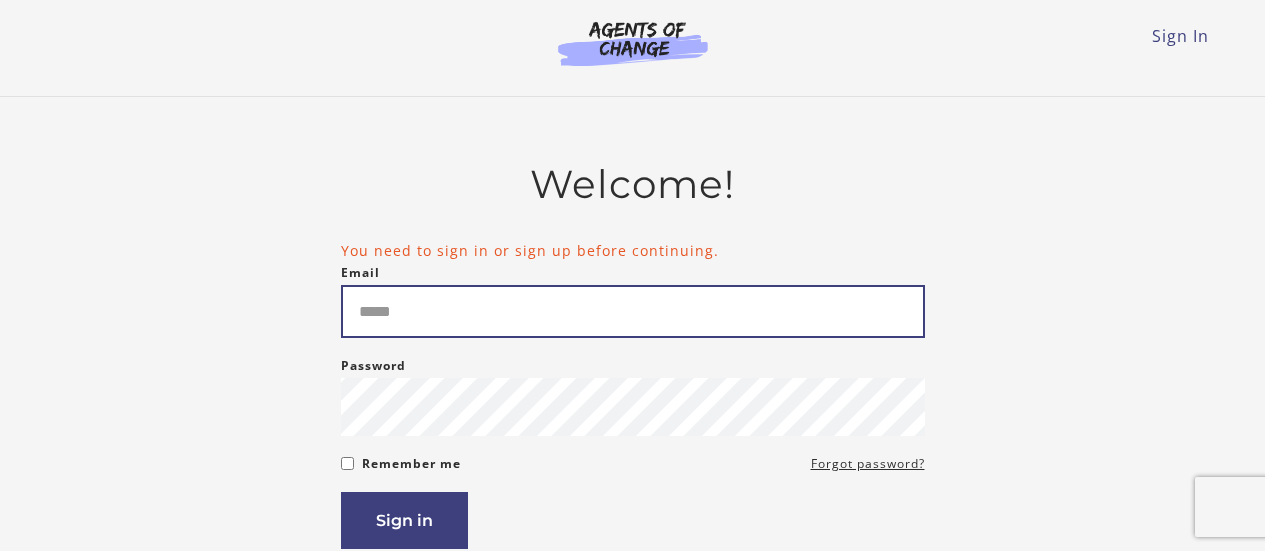 scroll, scrollTop: 0, scrollLeft: 0, axis: both 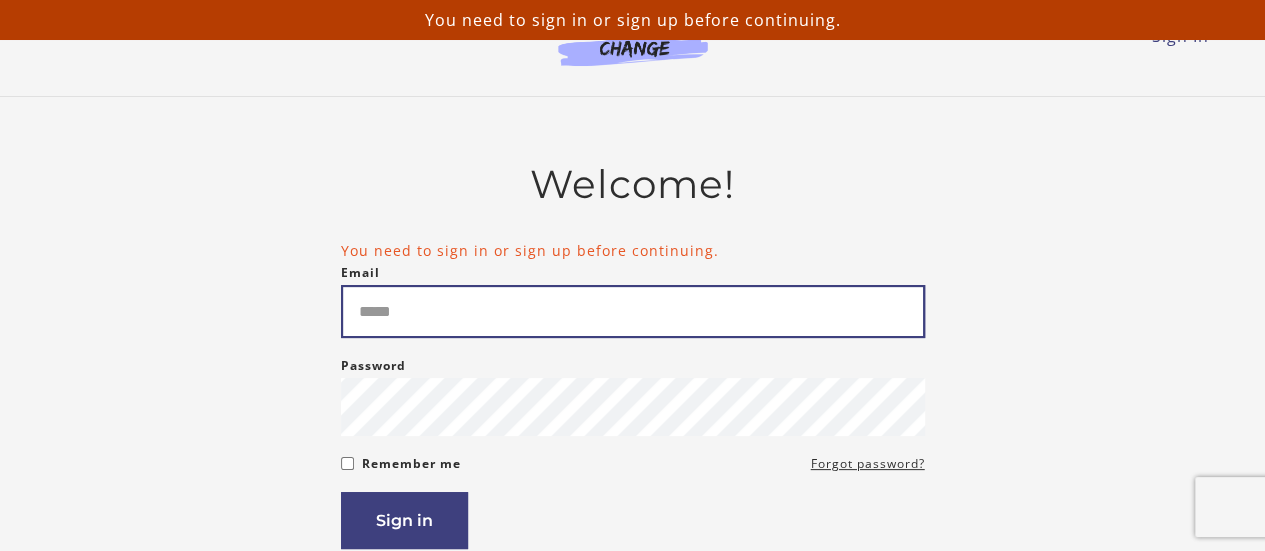 click on "Email" at bounding box center (633, 311) 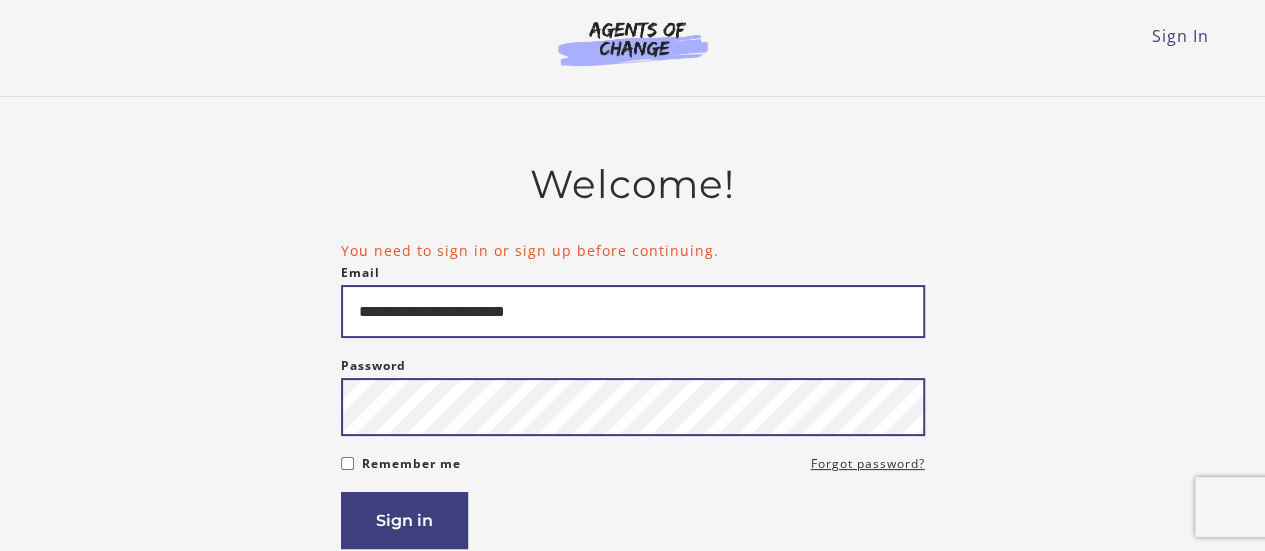 click on "Sign in" at bounding box center (404, 520) 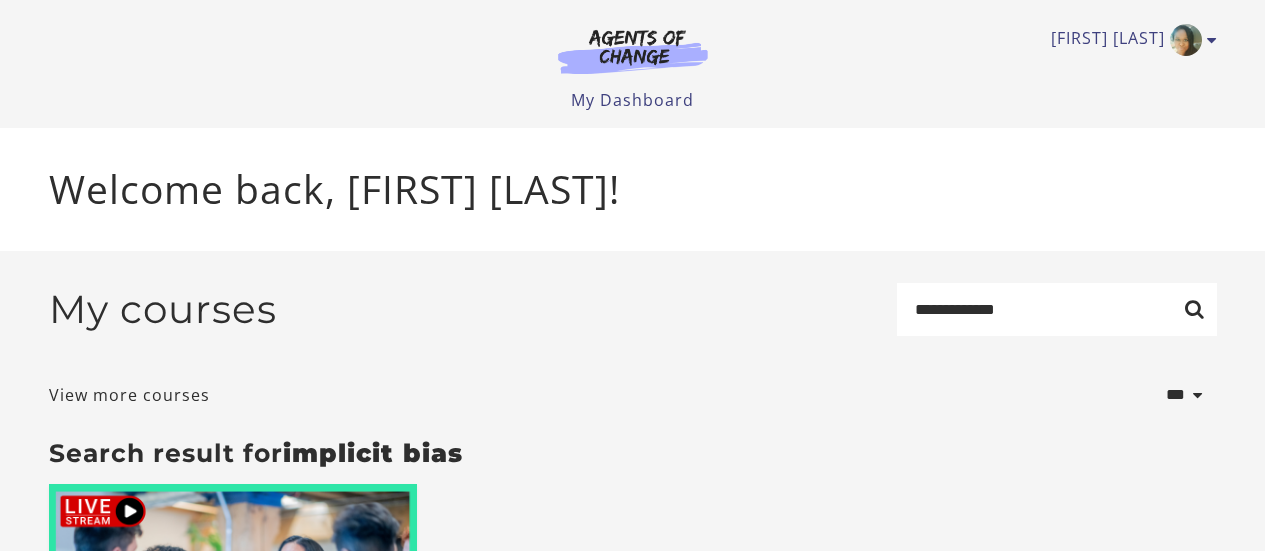 scroll, scrollTop: 0, scrollLeft: 0, axis: both 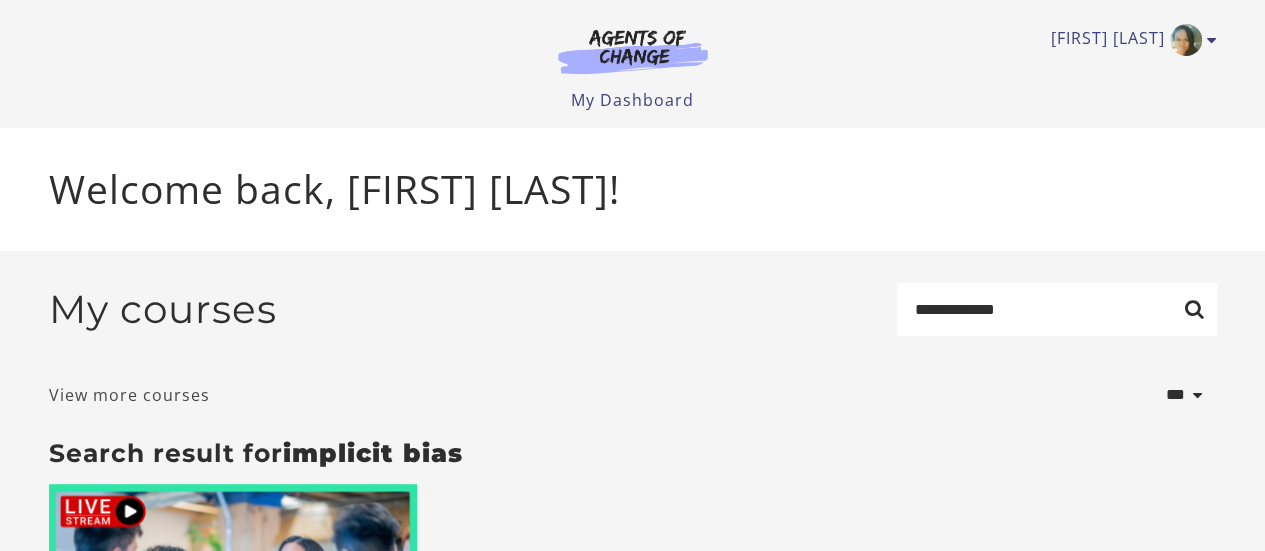 click on "View more courses" at bounding box center [129, 395] 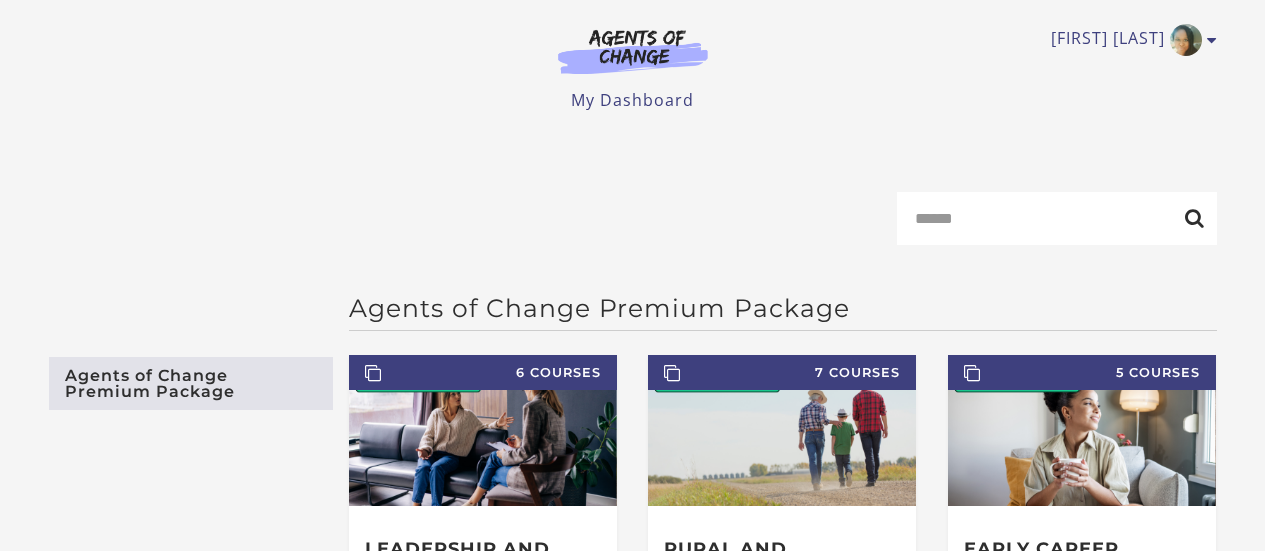 scroll, scrollTop: 0, scrollLeft: 0, axis: both 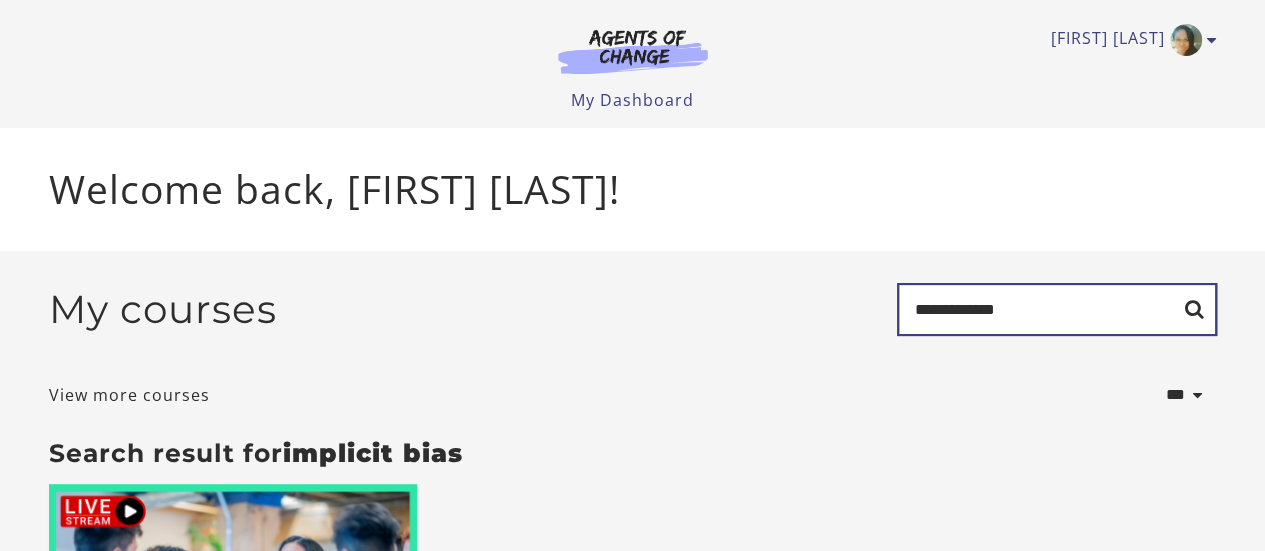 click on "**********" at bounding box center (1057, 309) 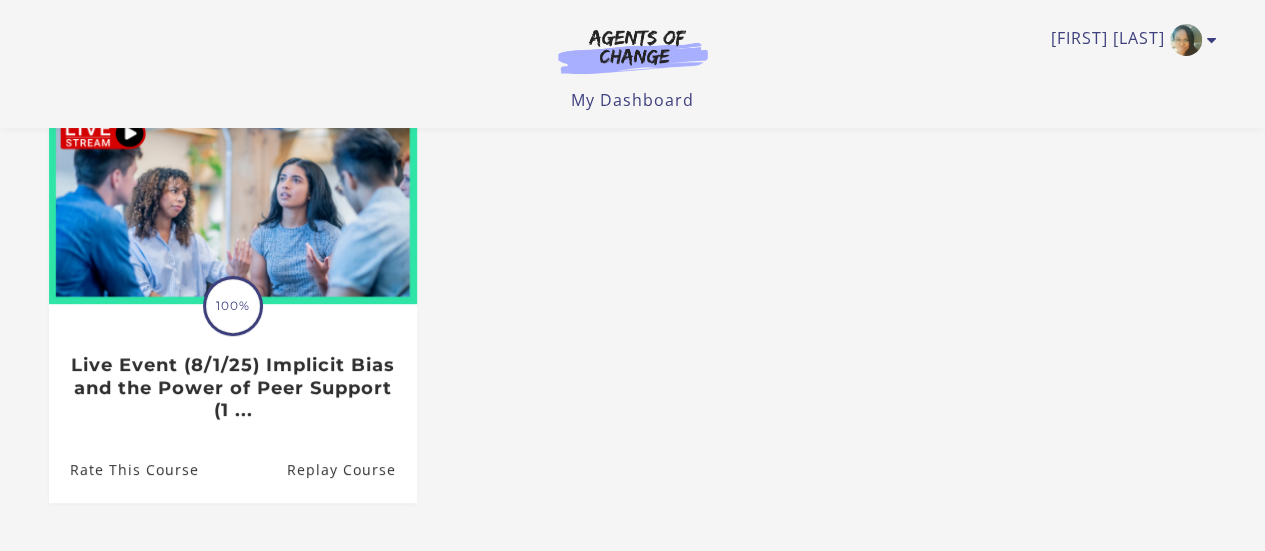 scroll, scrollTop: 254, scrollLeft: 0, axis: vertical 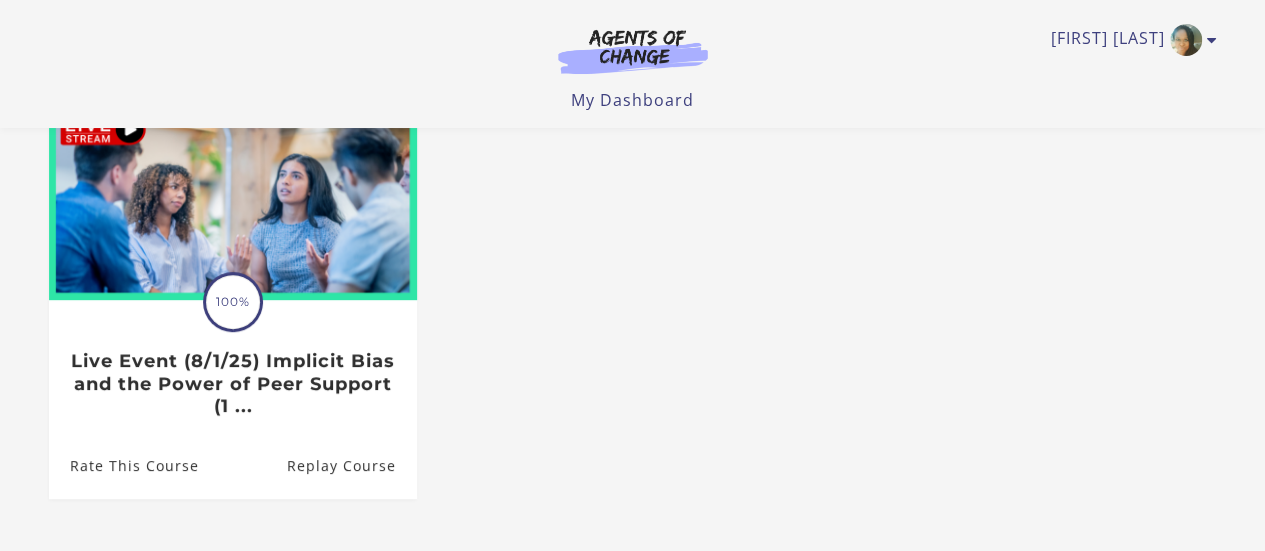 click on "Translation missing: en.liquid.partials.dashboard_course_card.progress_description: 100%
100%
Live Event (8/1/25) Implicit Bias and the Power of Peer Support (1 ...
Rate This Course
Replay Course" at bounding box center [633, 316] 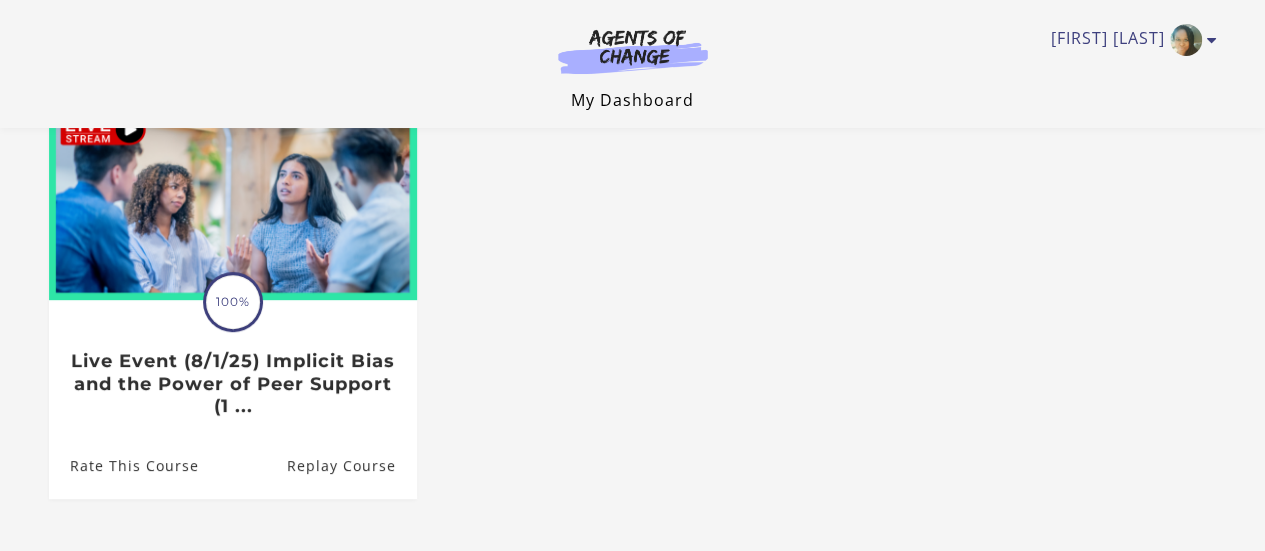 click on "My Dashboard" at bounding box center (632, 100) 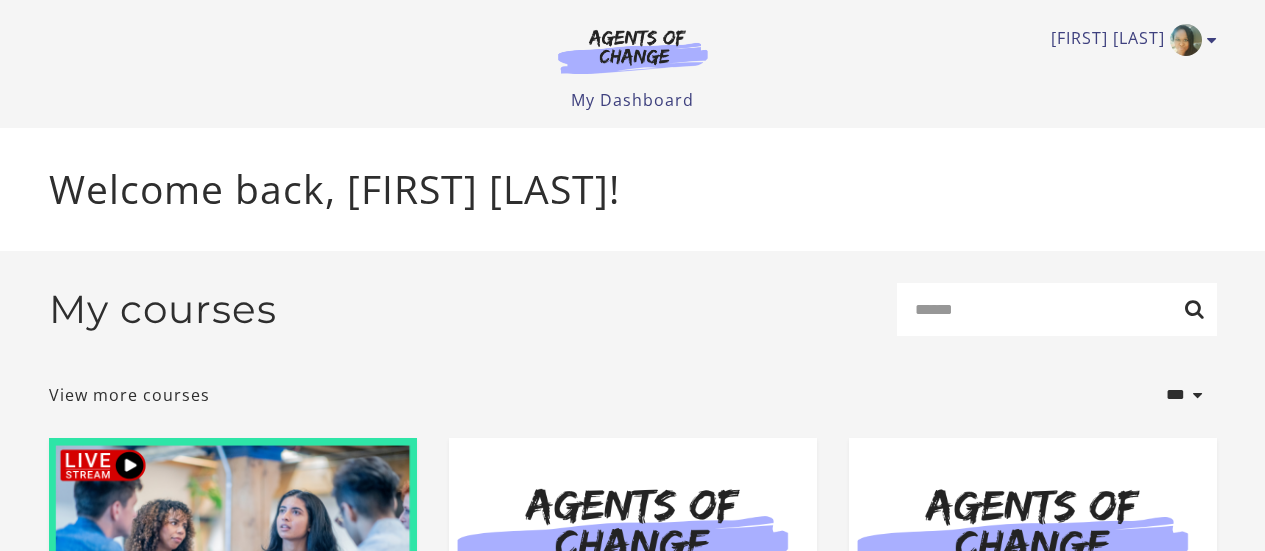scroll, scrollTop: 0, scrollLeft: 0, axis: both 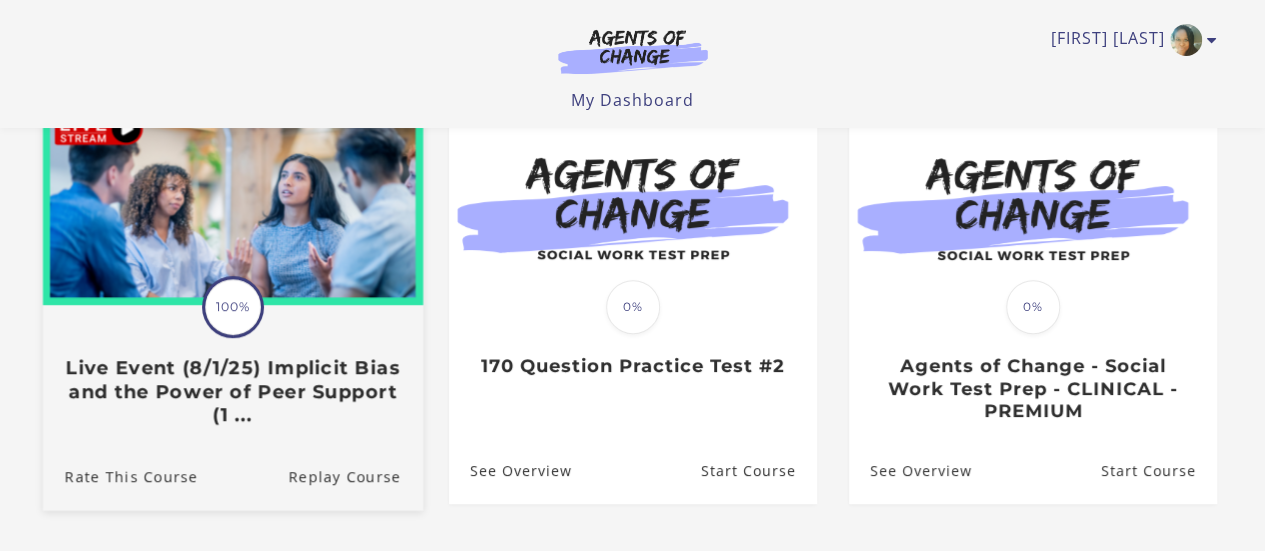 click on "Translation missing: en.liquid.partials.dashboard_course_card.progress_description: 100%
100%
Live Event (8/1/25) Implicit Bias and the Power of Peer Support (1 ..." at bounding box center [232, 366] 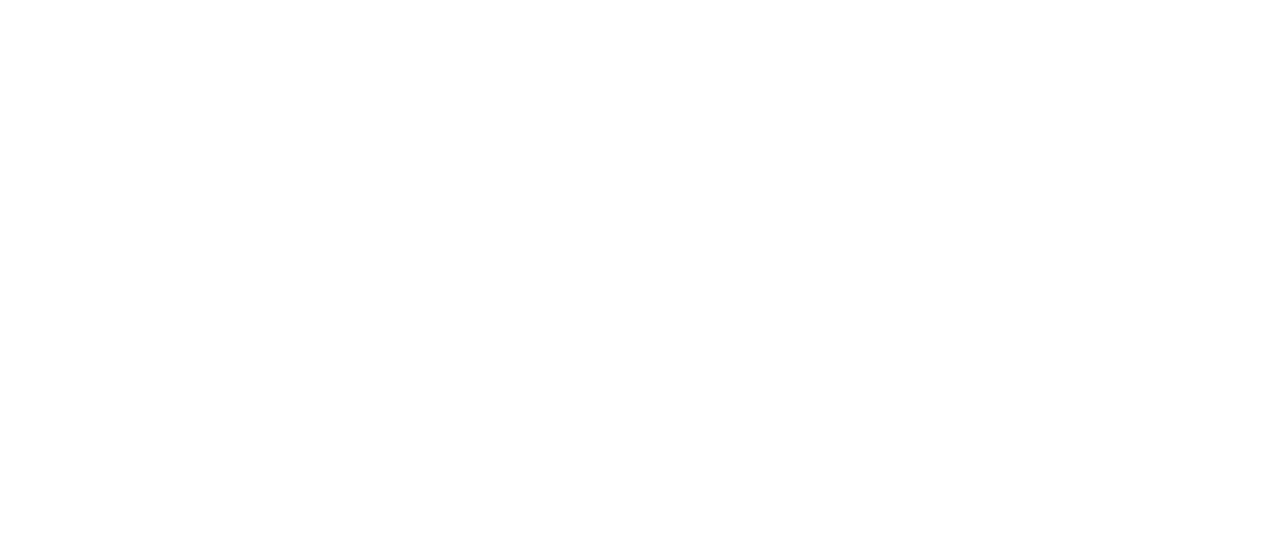 scroll, scrollTop: 0, scrollLeft: 0, axis: both 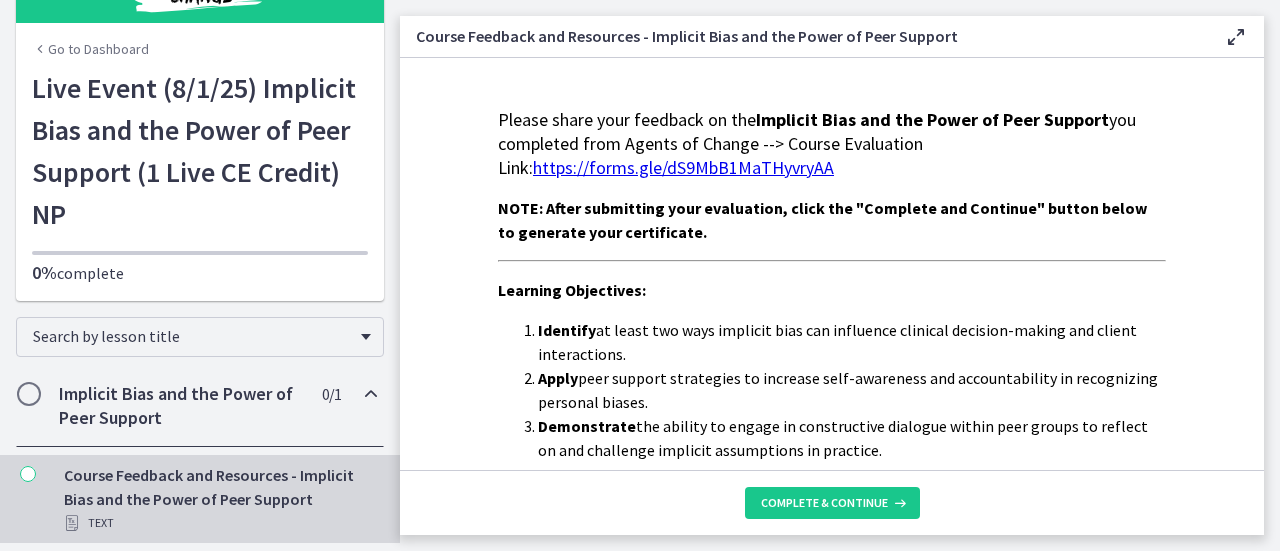 click on "Implicit Bias and the Power of Peer Support" at bounding box center (181, 406) 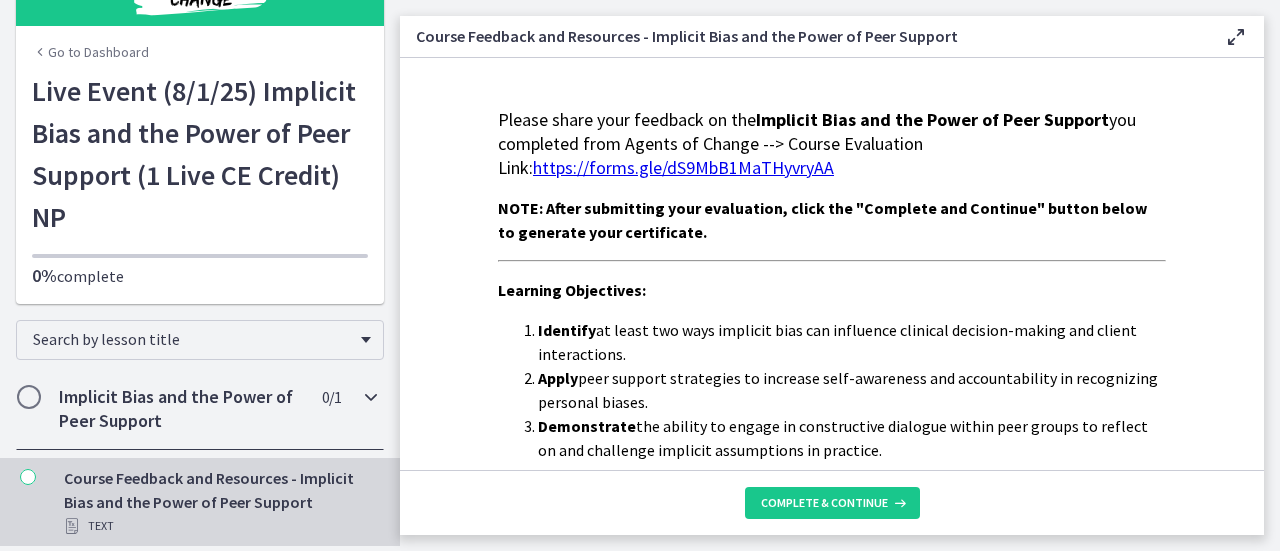 scroll, scrollTop: 0, scrollLeft: 0, axis: both 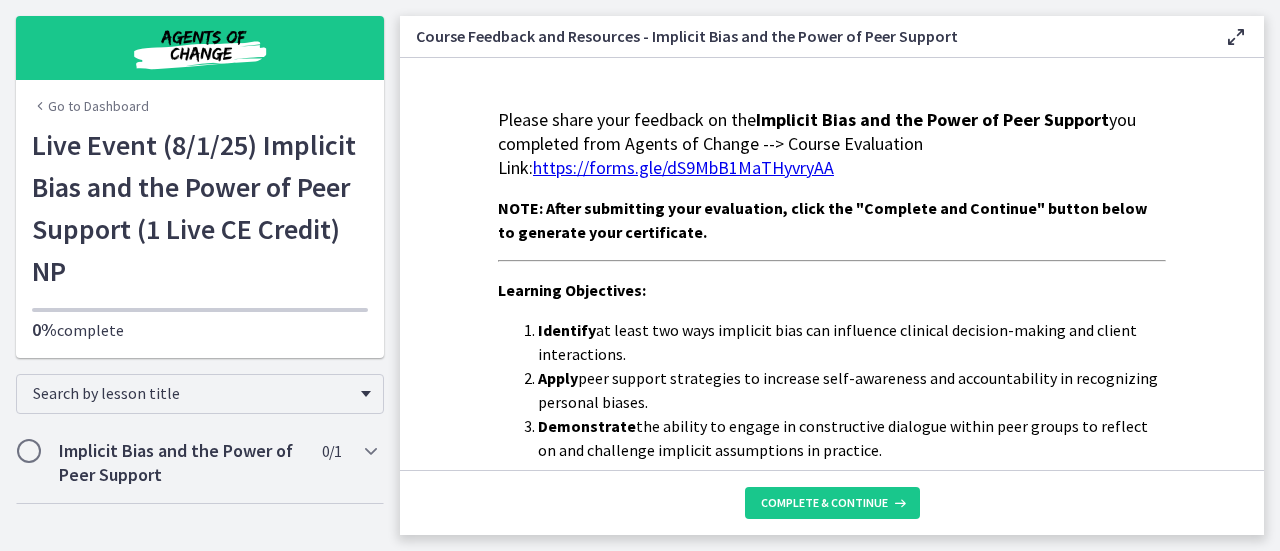 click on "Live Event (8/1/25) Implicit Bias and the Power of Peer Support (1 Live CE Credit) NP" at bounding box center (200, 208) 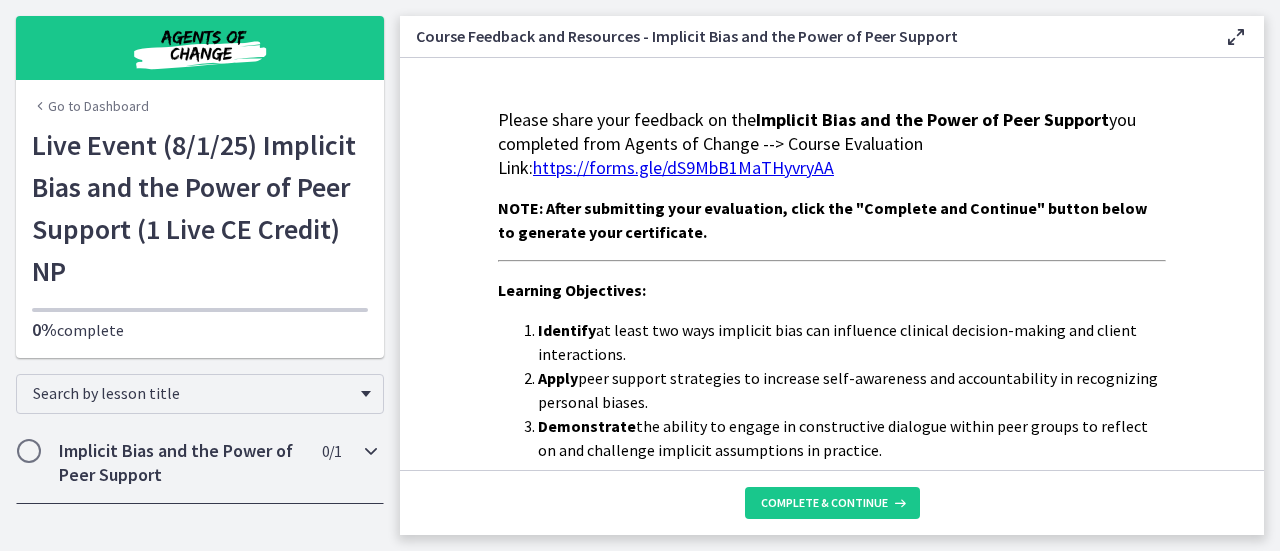click on "Implicit Bias and the Power of Peer Support" at bounding box center (181, 463) 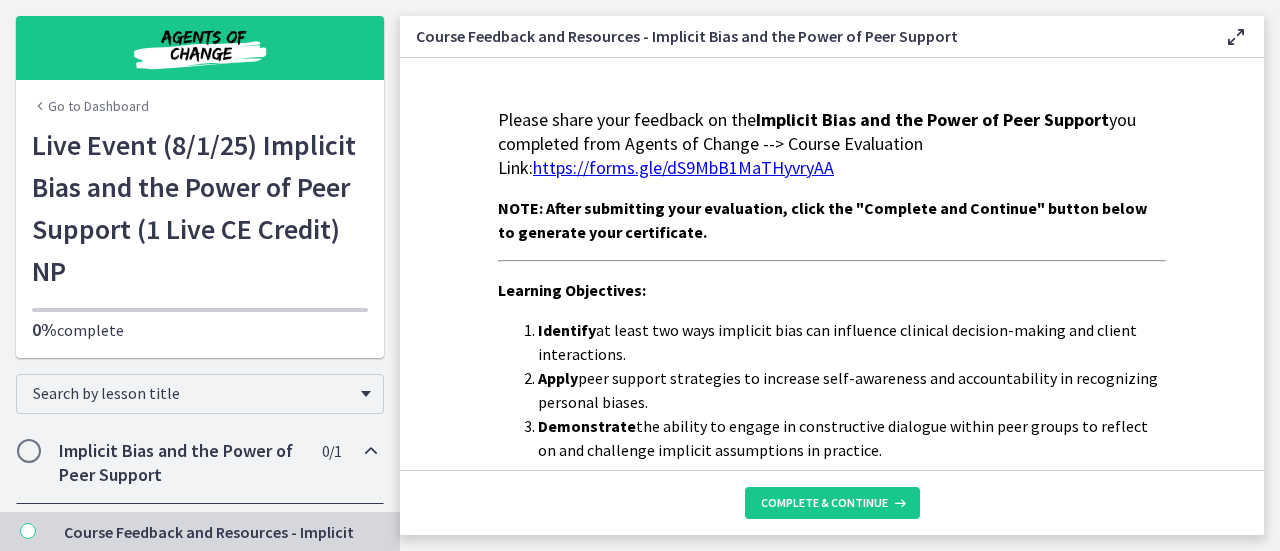 scroll, scrollTop: 57, scrollLeft: 0, axis: vertical 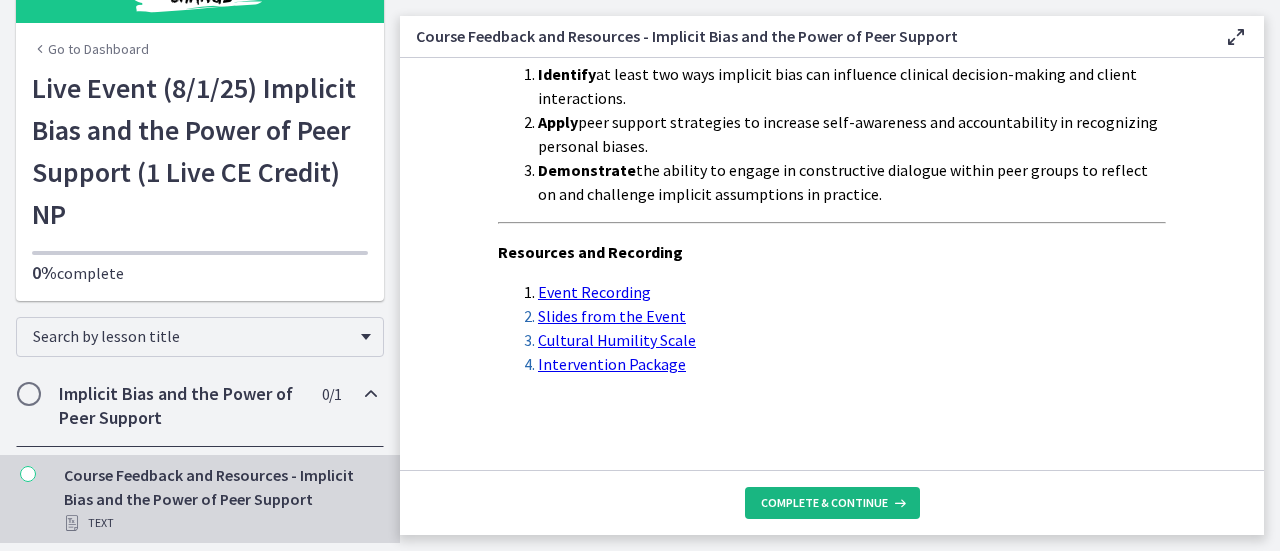 click on "Complete & continue" at bounding box center (824, 503) 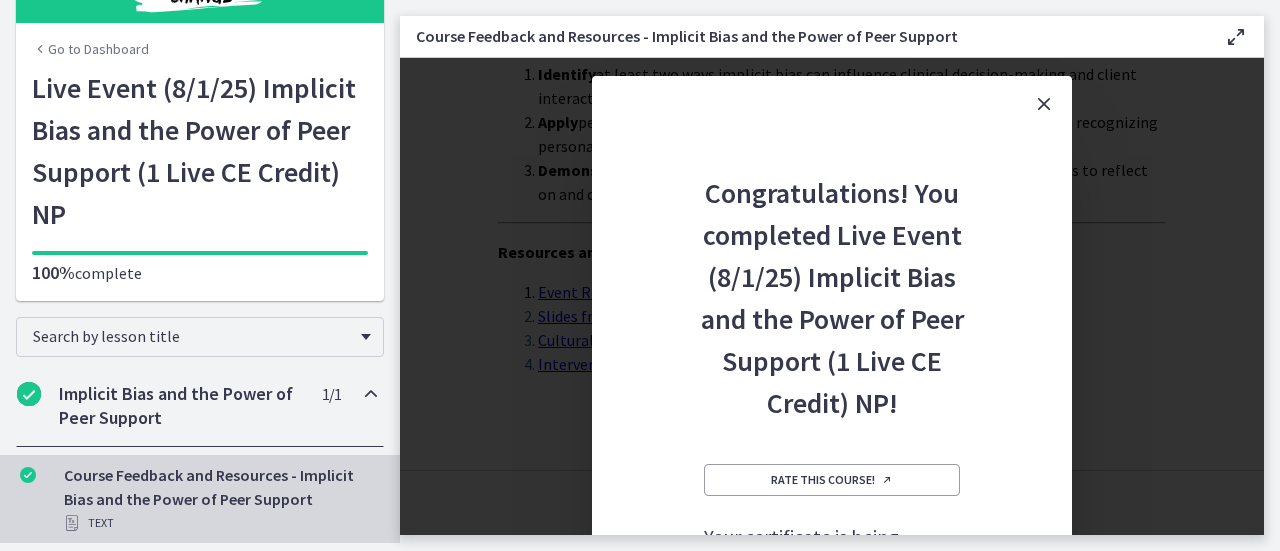 drag, startPoint x: 1275, startPoint y: 200, endPoint x: 1254, endPoint y: 363, distance: 164.3472 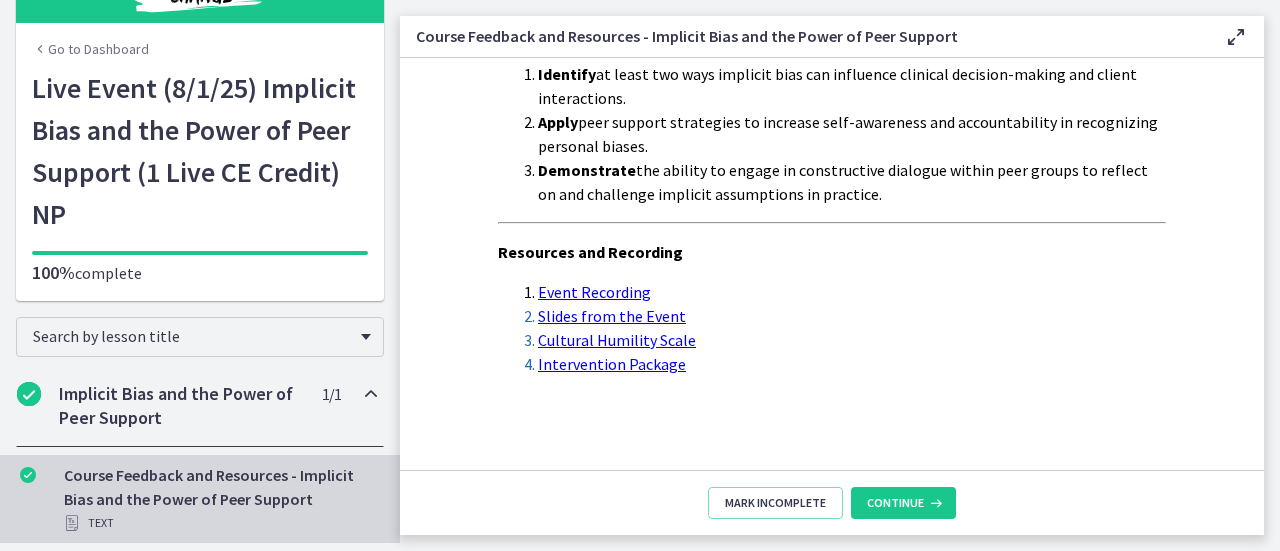 click on "Event Recording" at bounding box center (594, 292) 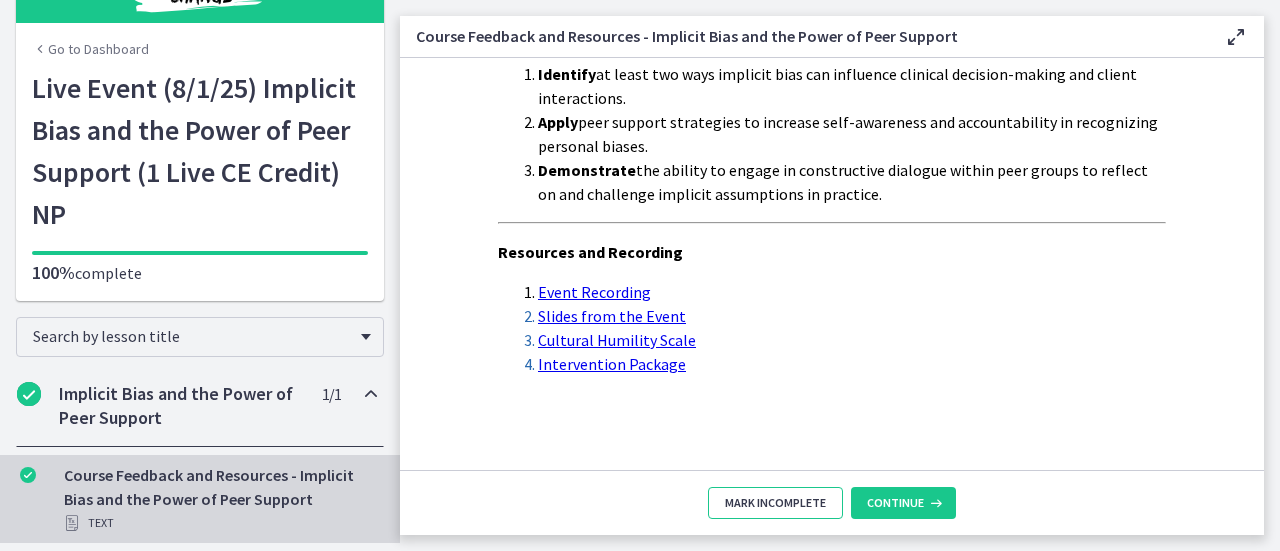 click on "Mark Incomplete" at bounding box center [775, 503] 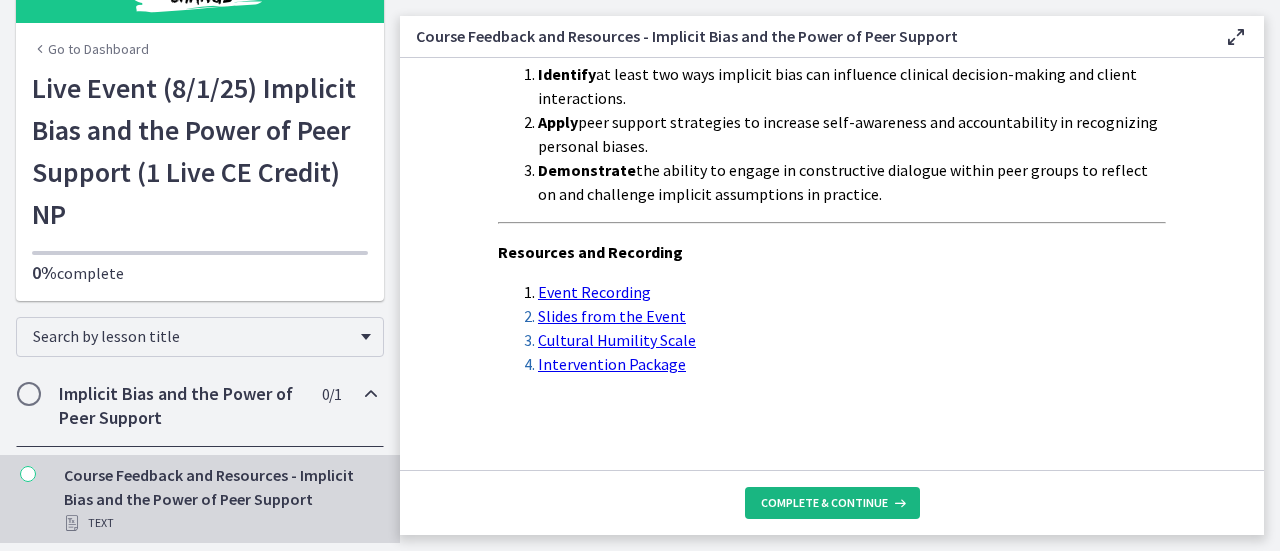 click on "Complete & continue" at bounding box center (824, 503) 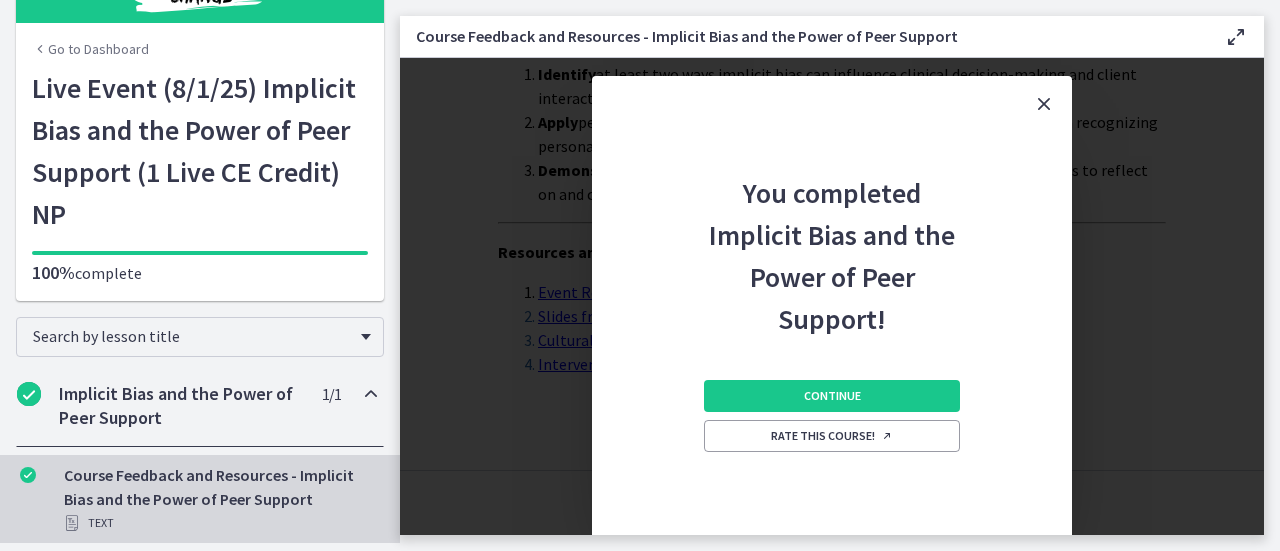 click at bounding box center (1044, 104) 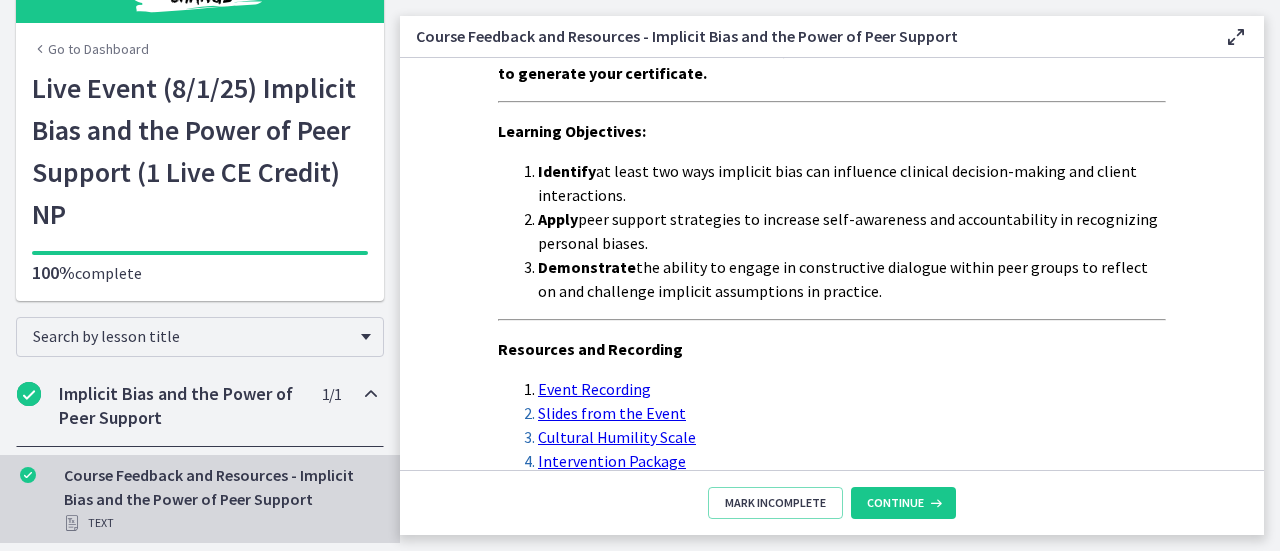 scroll, scrollTop: 266, scrollLeft: 0, axis: vertical 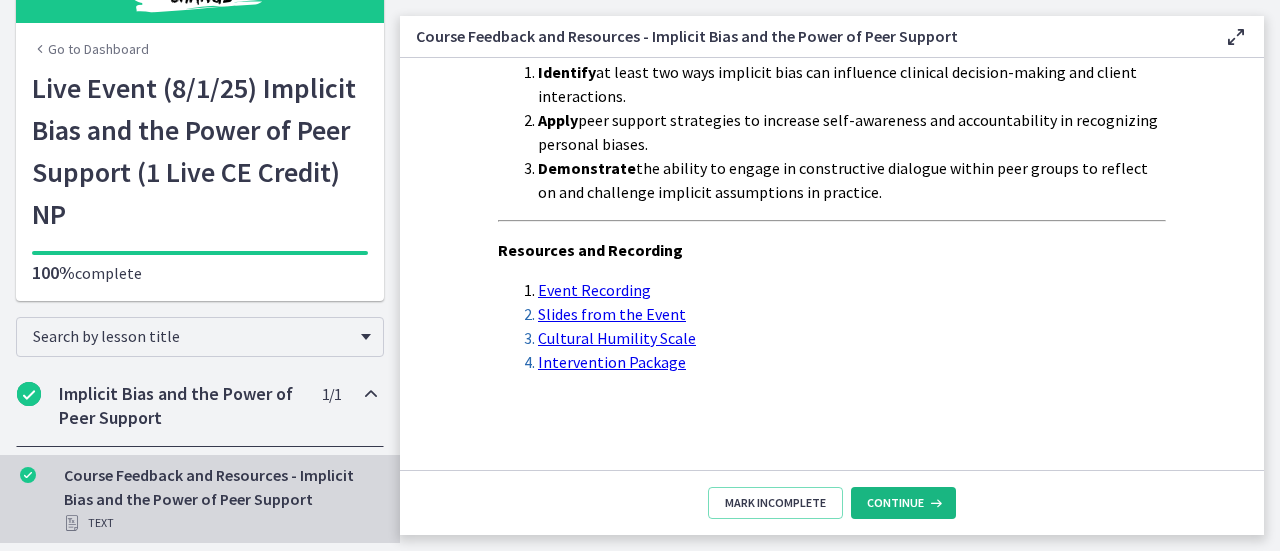 click on "Continue" at bounding box center [895, 503] 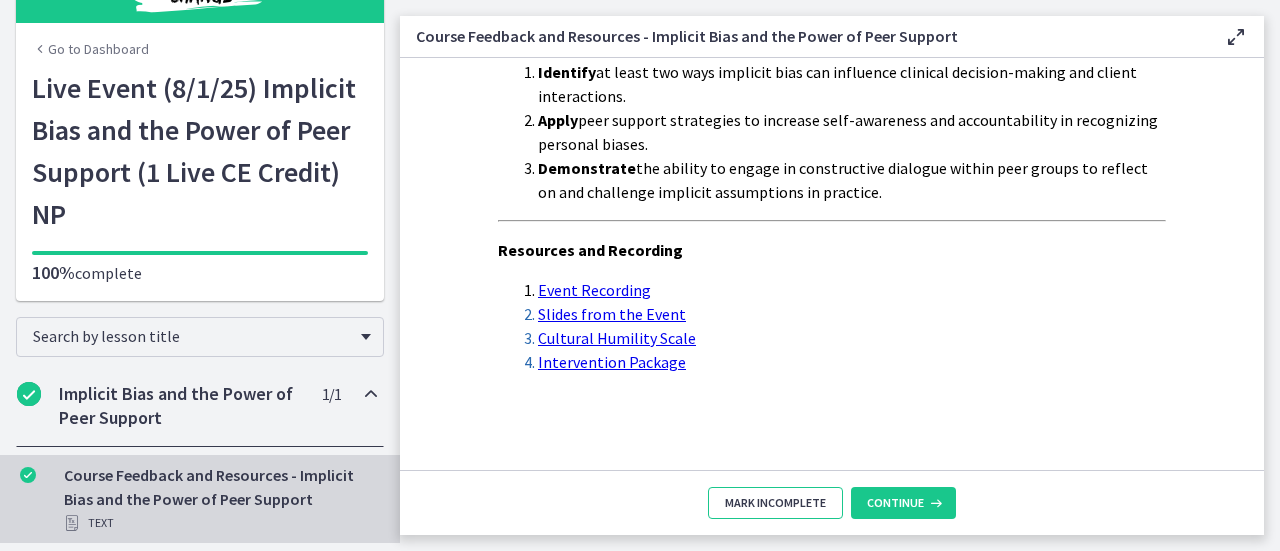 click on "Mark Incomplete" at bounding box center [775, 503] 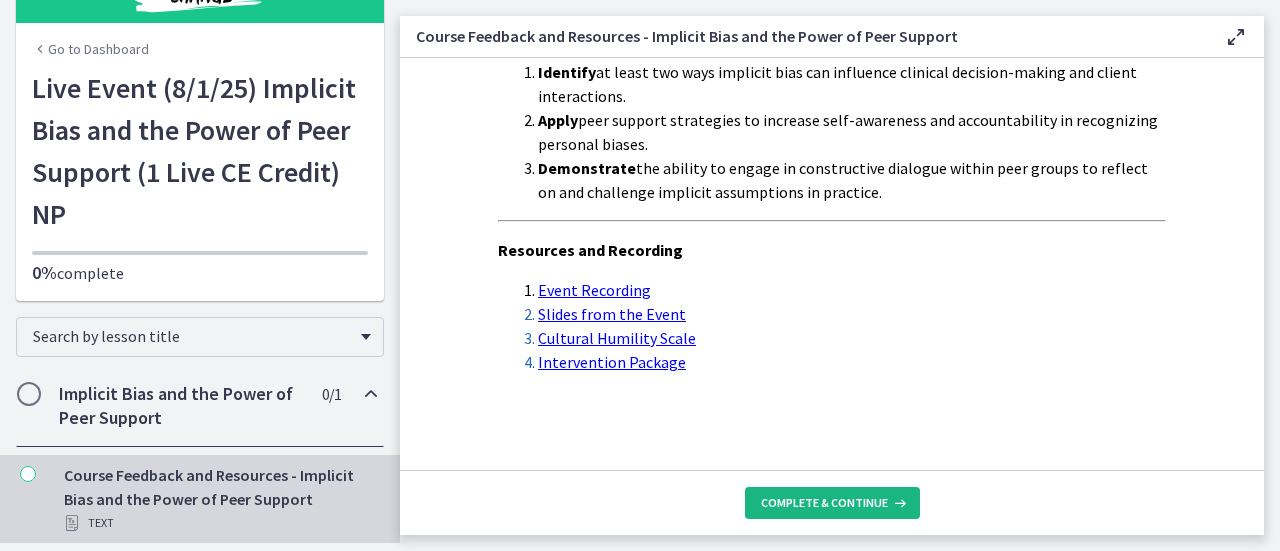 click on "Complete & continue" at bounding box center (824, 503) 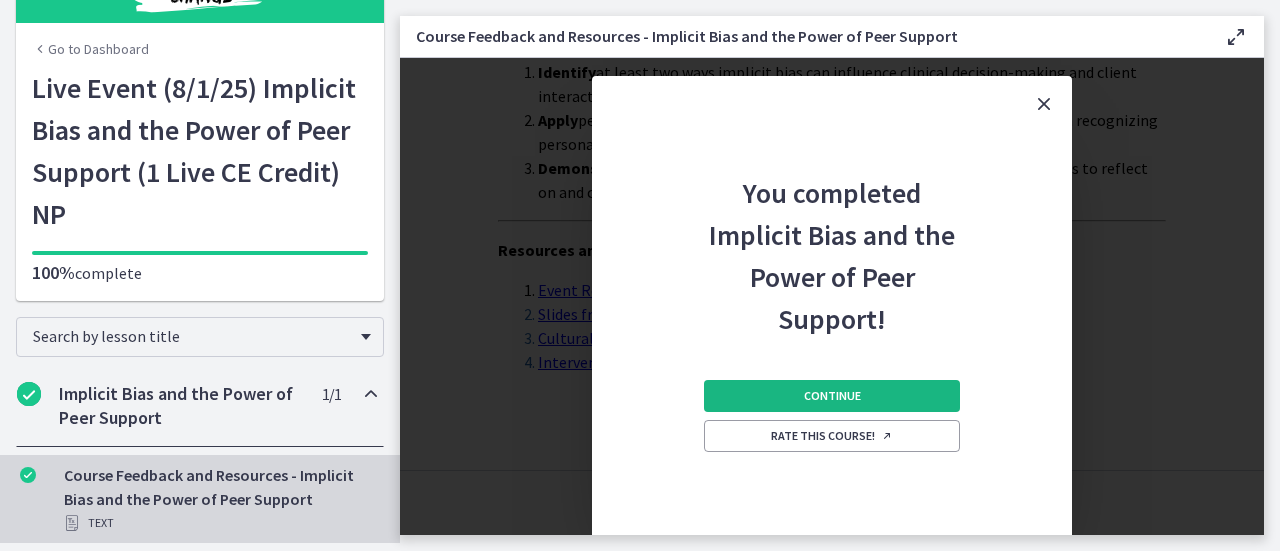 click on "Continue" at bounding box center (832, 396) 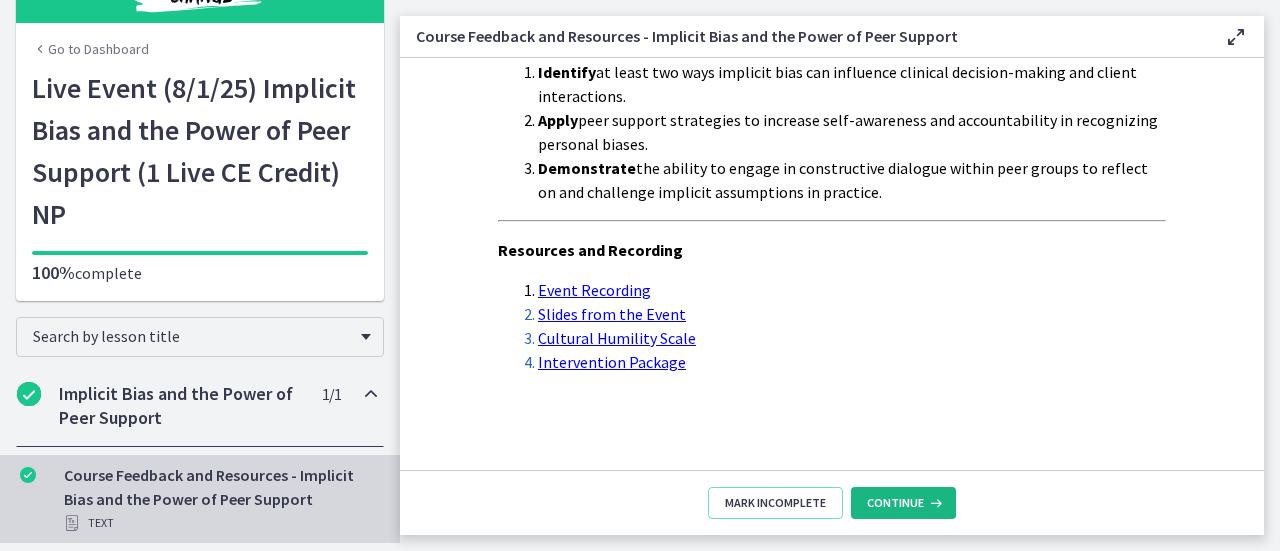 click on "Continue" at bounding box center [895, 503] 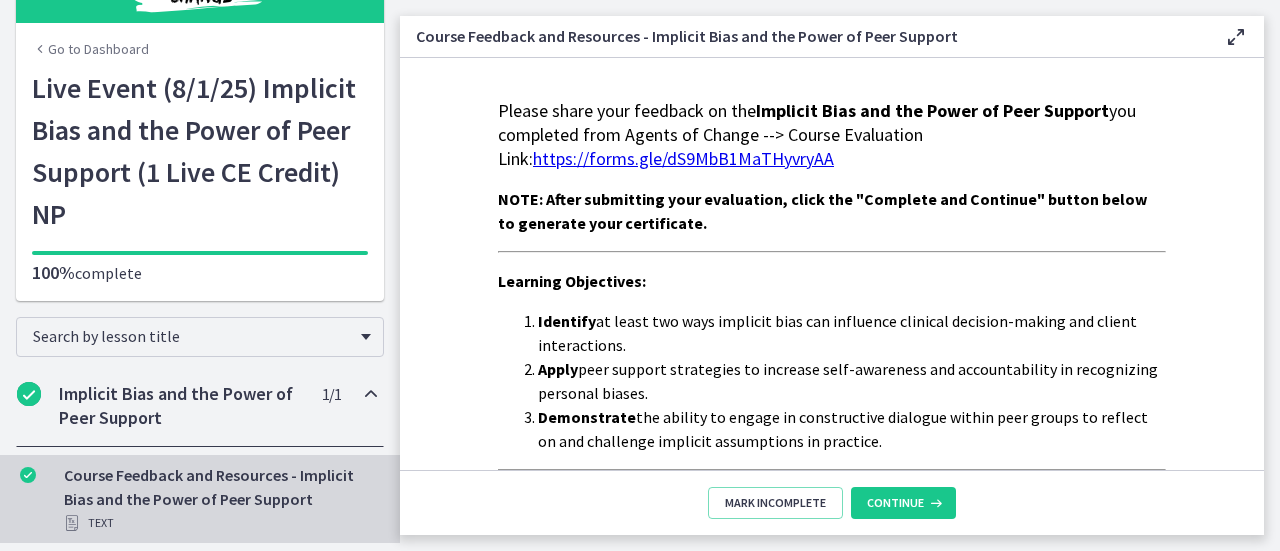 scroll, scrollTop: 0, scrollLeft: 0, axis: both 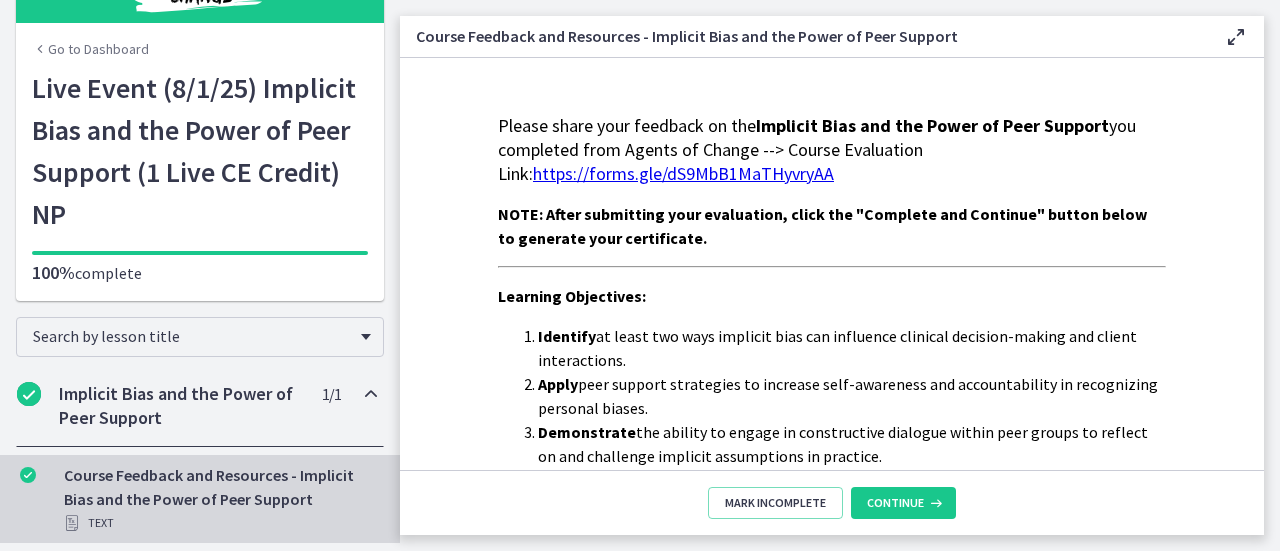 click on "https://forms.gle/dS9MbB1MaTHyvryAA" at bounding box center [683, 173] 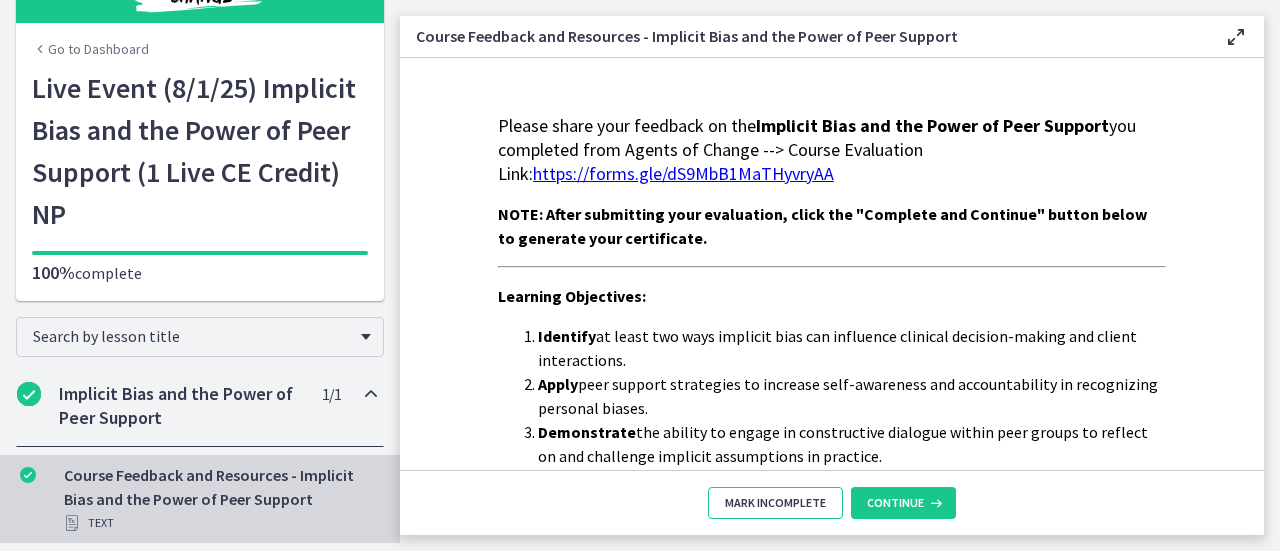 click on "Mark Incomplete" at bounding box center [775, 503] 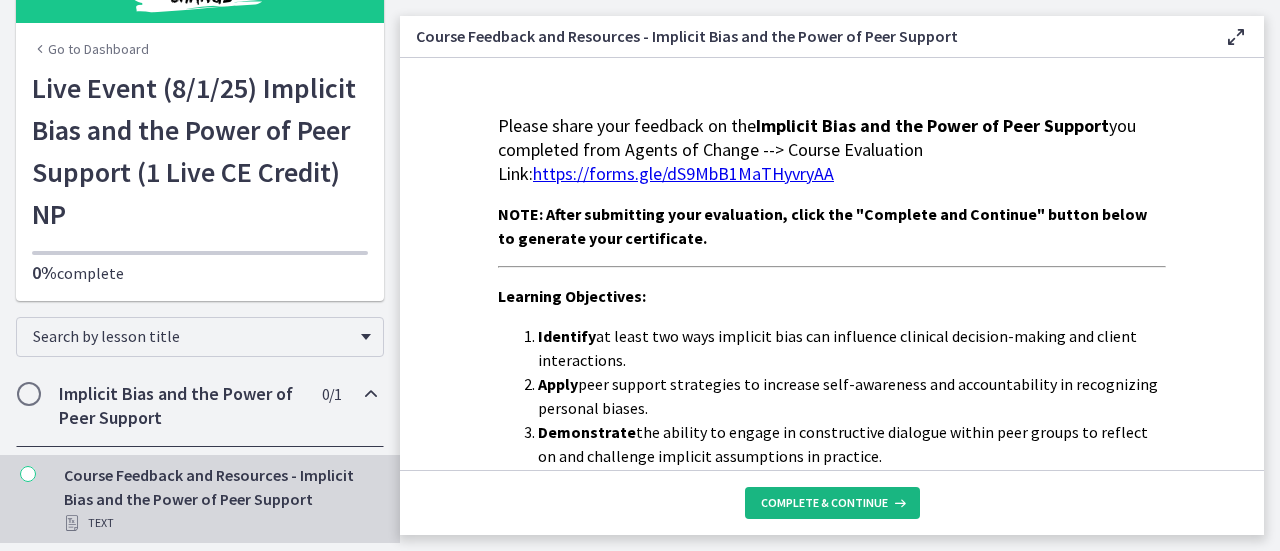 click on "Complete & continue" at bounding box center (824, 503) 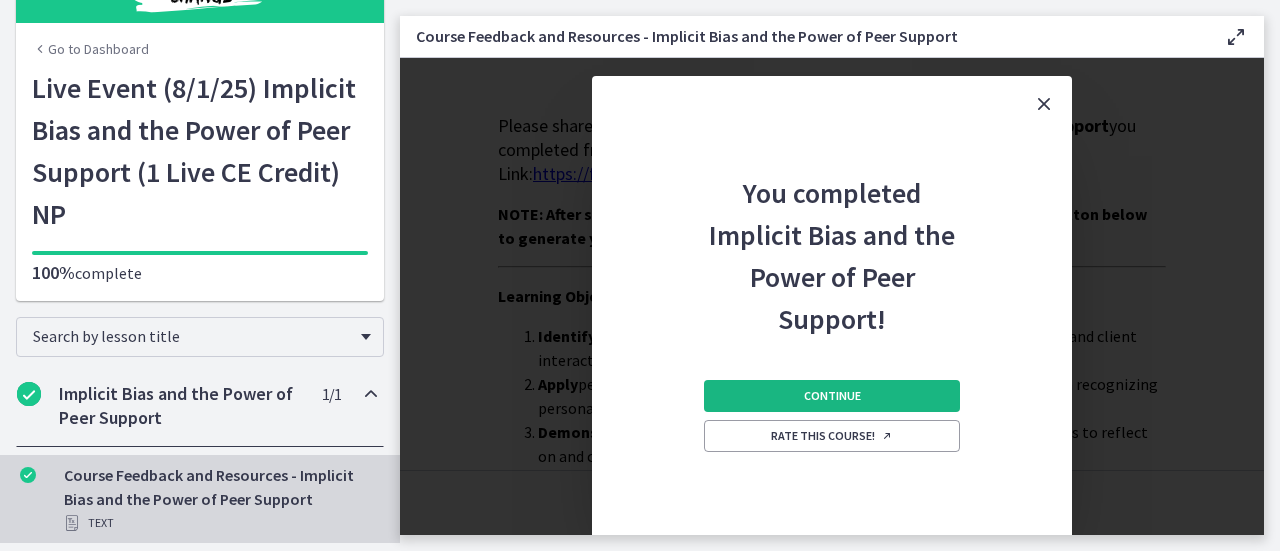 click on "Continue" at bounding box center (832, 396) 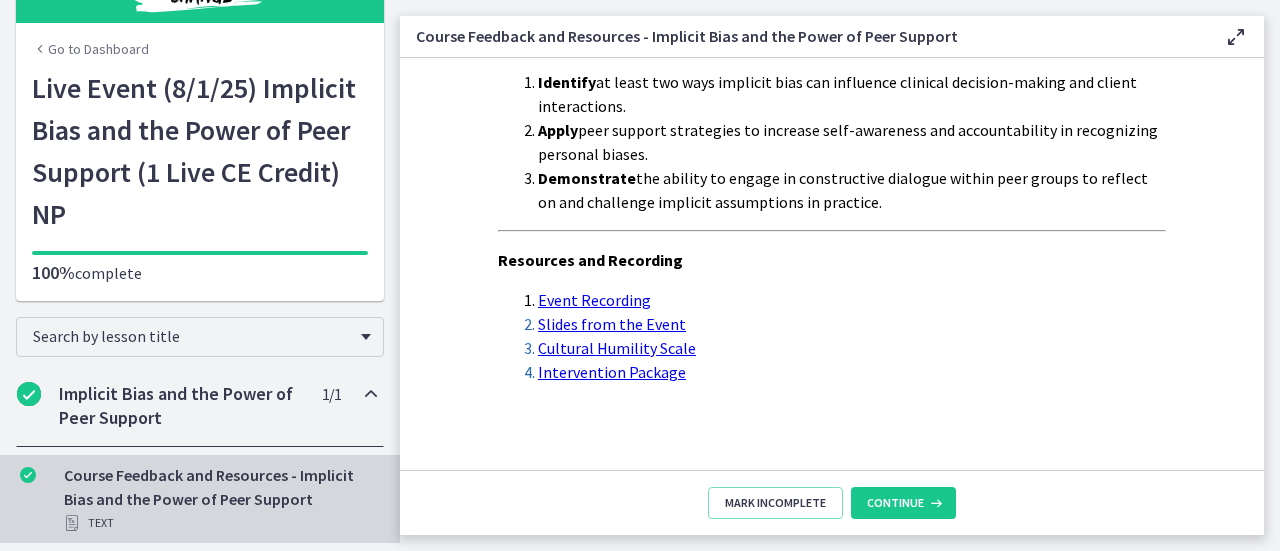scroll, scrollTop: 266, scrollLeft: 0, axis: vertical 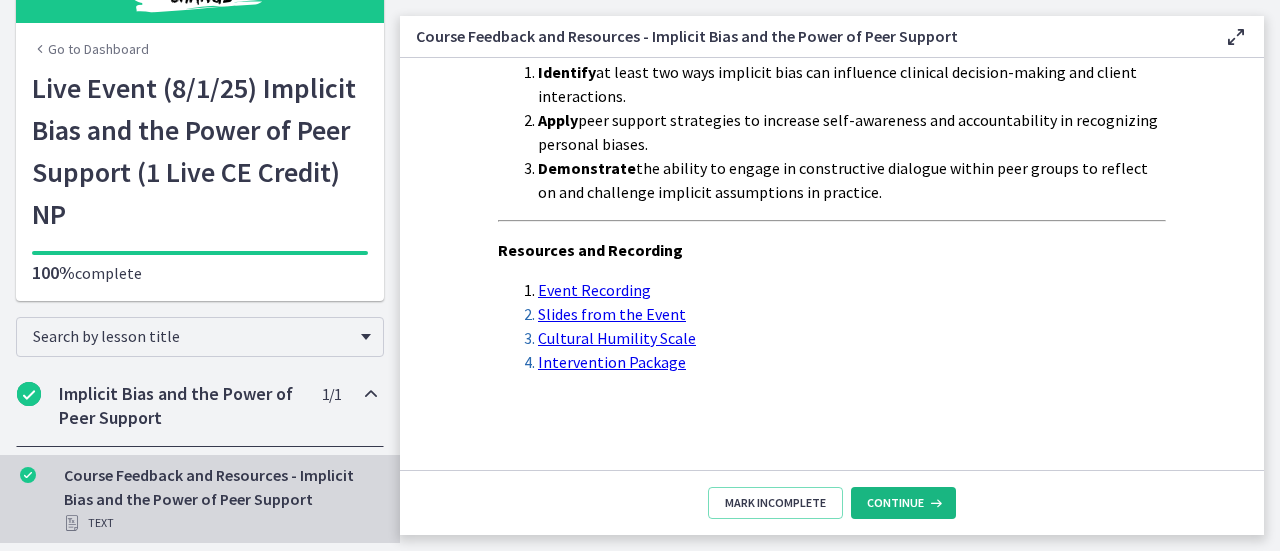 click on "Continue" at bounding box center [895, 503] 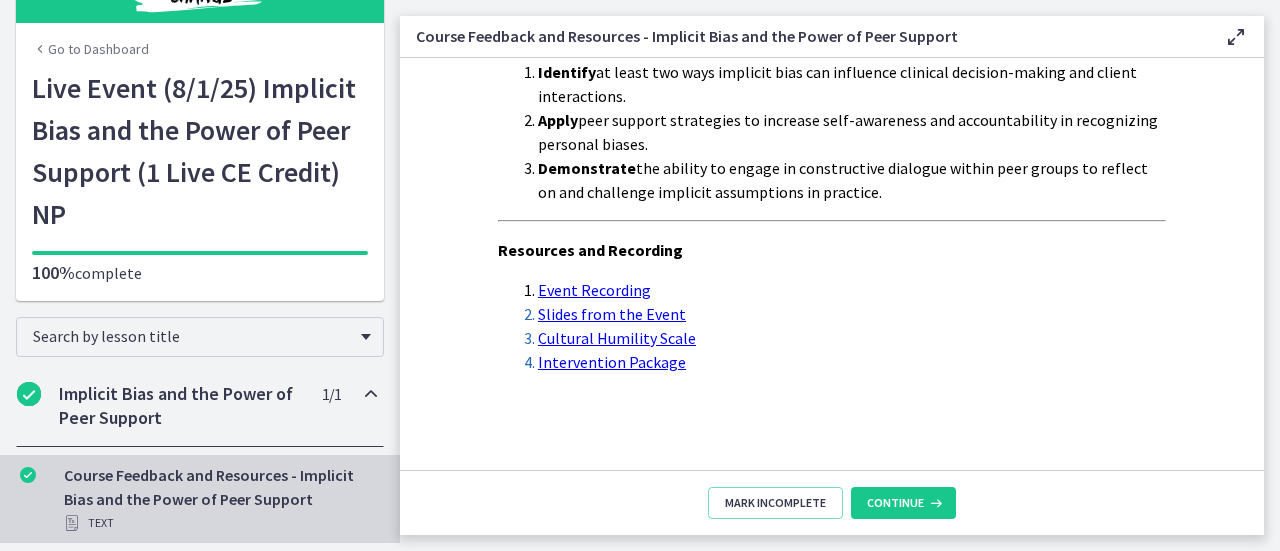 click on "Course Feedback and Resources - Implicit Bias and the Power of Peer Support
Text" at bounding box center [220, 499] 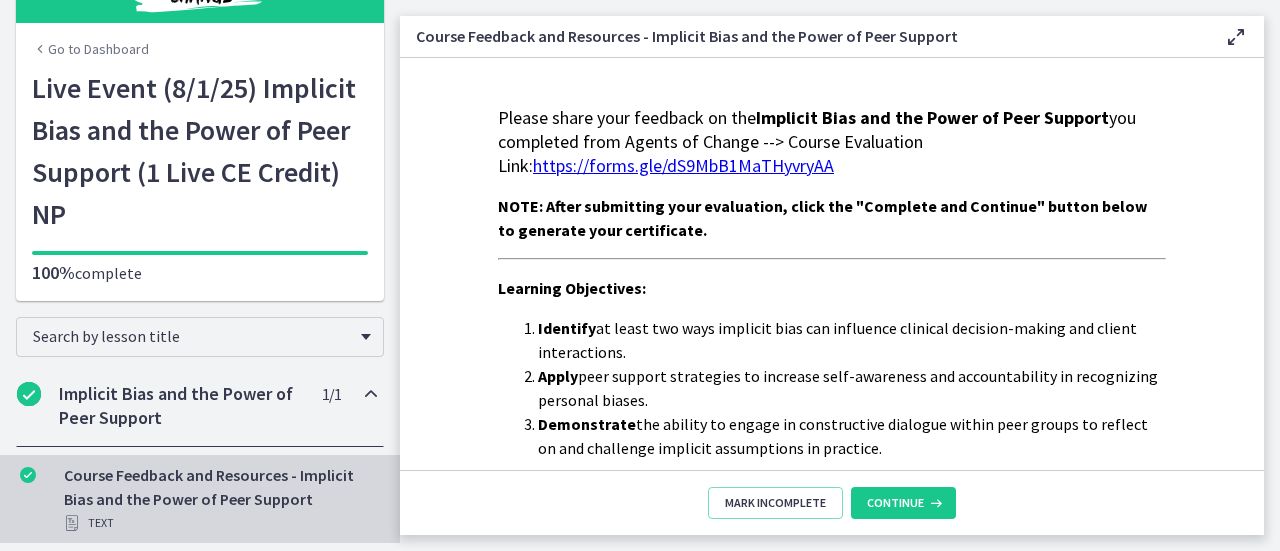 scroll, scrollTop: 0, scrollLeft: 0, axis: both 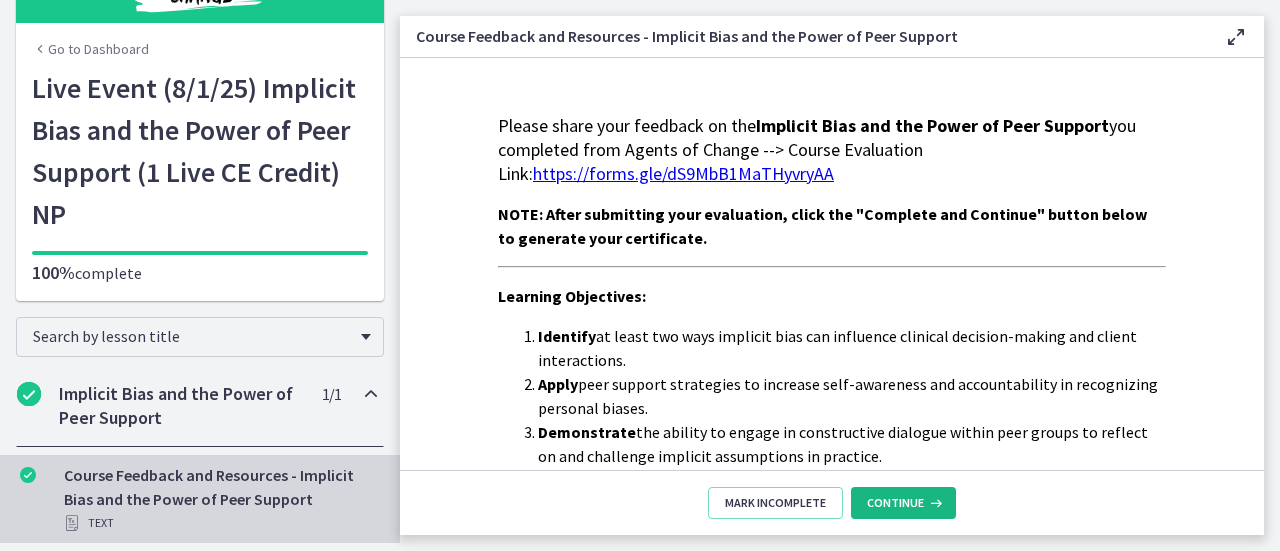 click on "Continue" at bounding box center [895, 503] 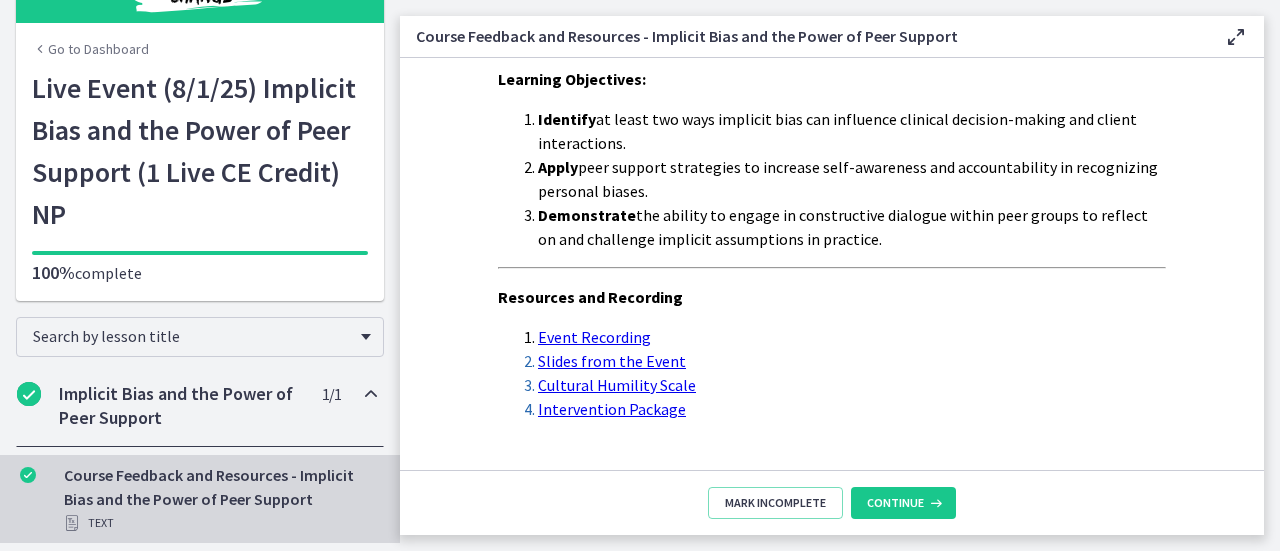 scroll, scrollTop: 266, scrollLeft: 0, axis: vertical 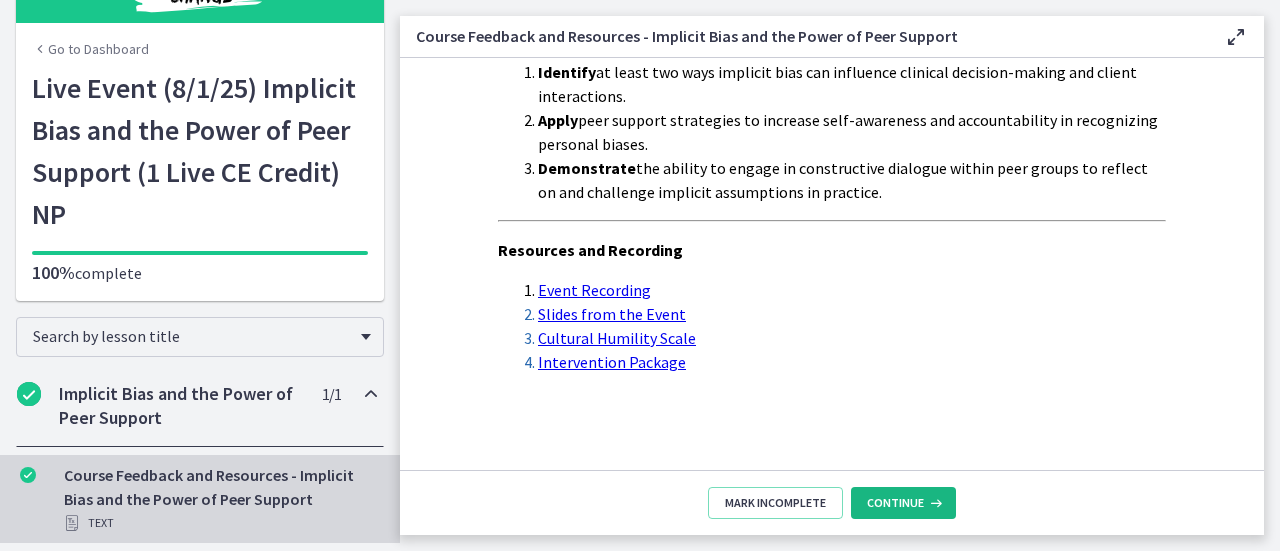 click on "Continue" at bounding box center [895, 503] 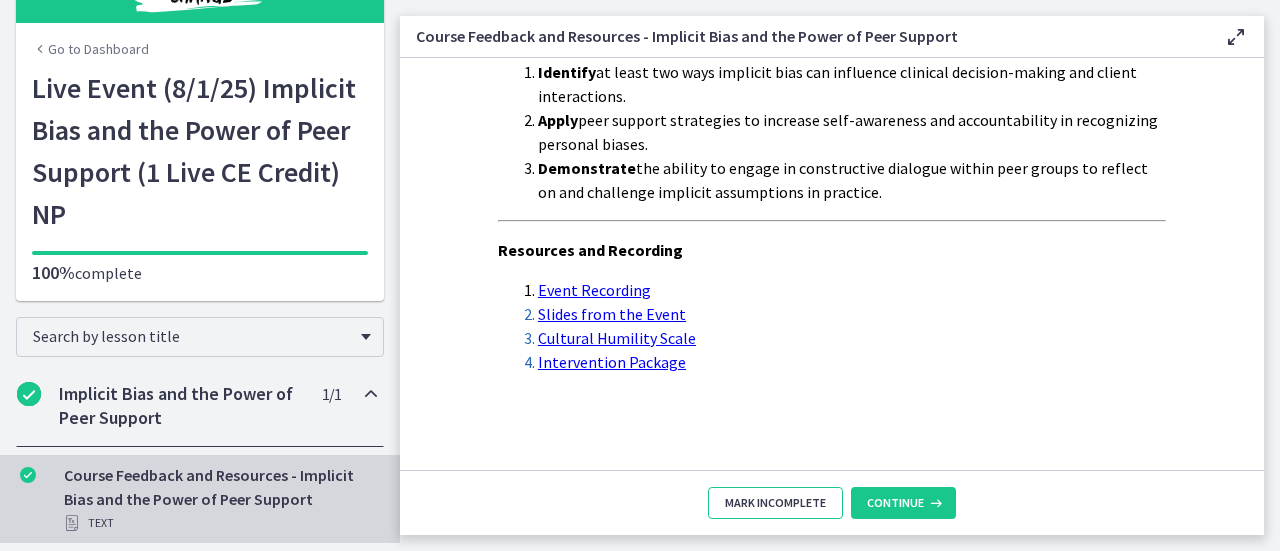 click on "Mark Incomplete" at bounding box center (775, 503) 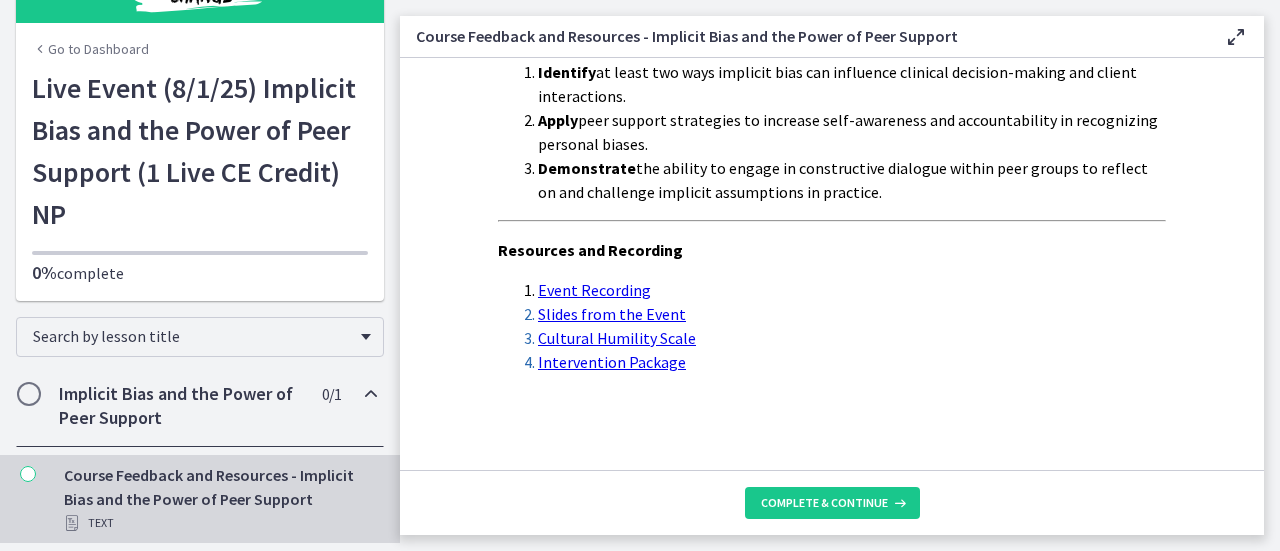 click at bounding box center [29, 394] 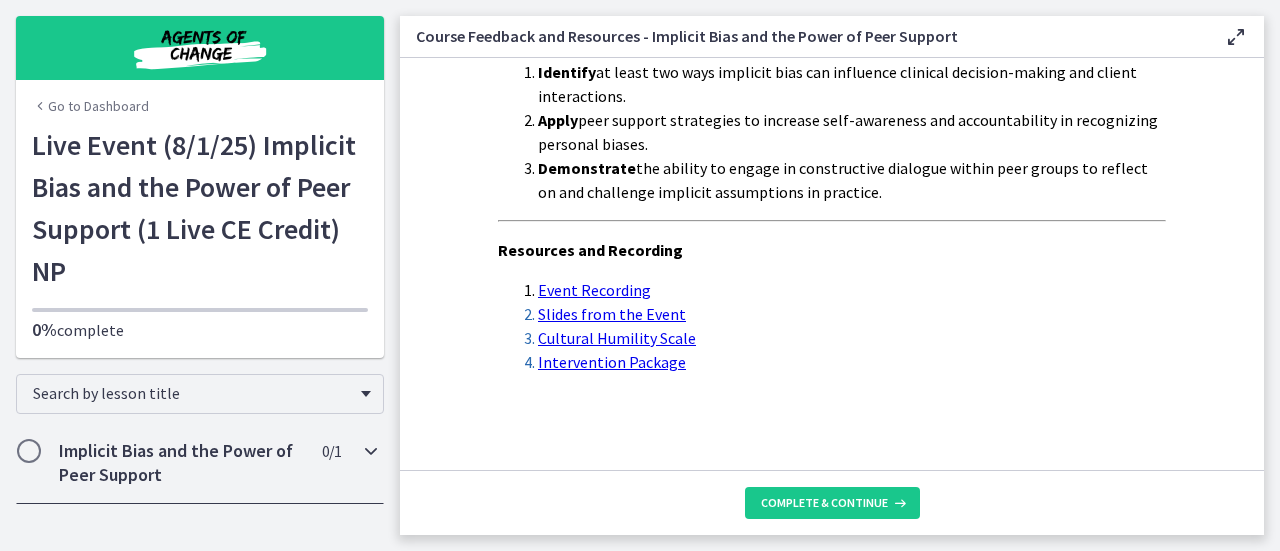 click at bounding box center (29, 451) 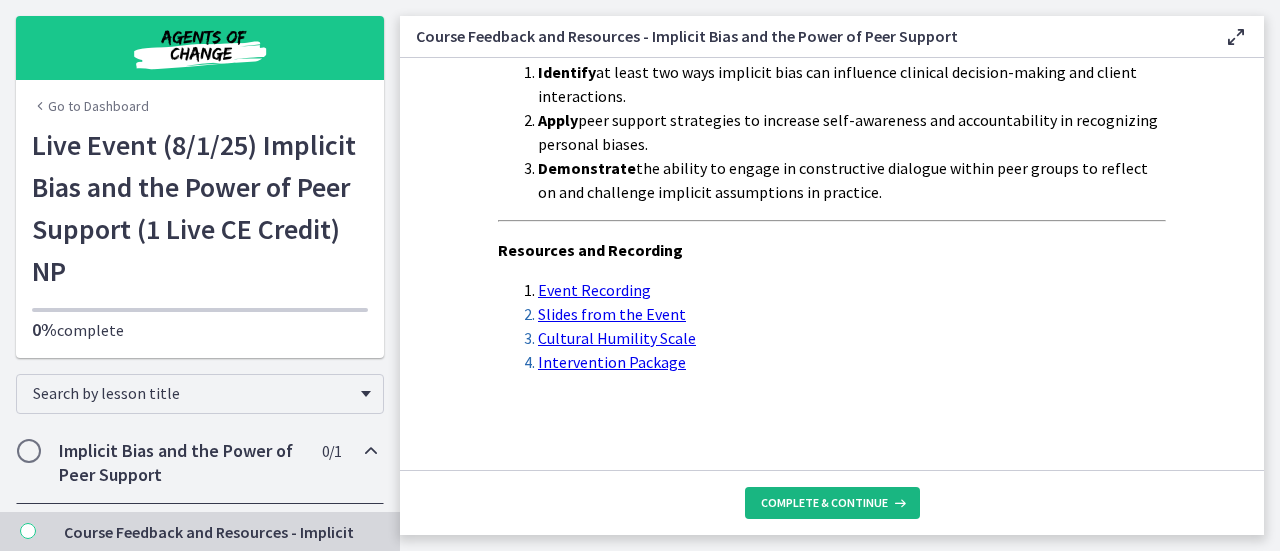 click on "Complete & continue" at bounding box center (824, 503) 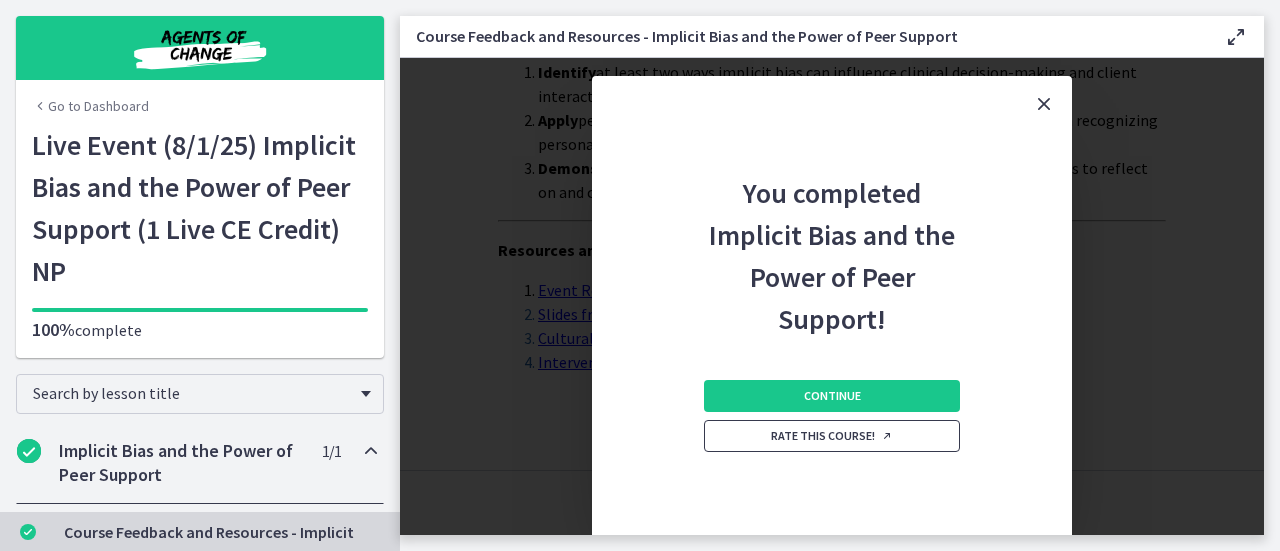 click on "Rate this course!" at bounding box center (832, 436) 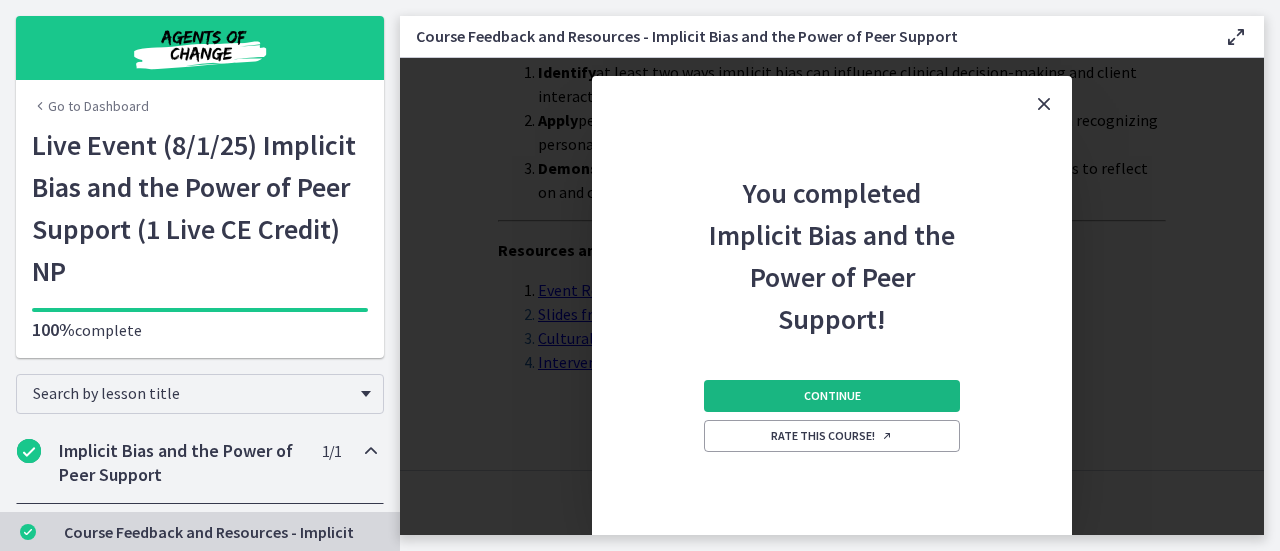 click on "Continue" at bounding box center [832, 396] 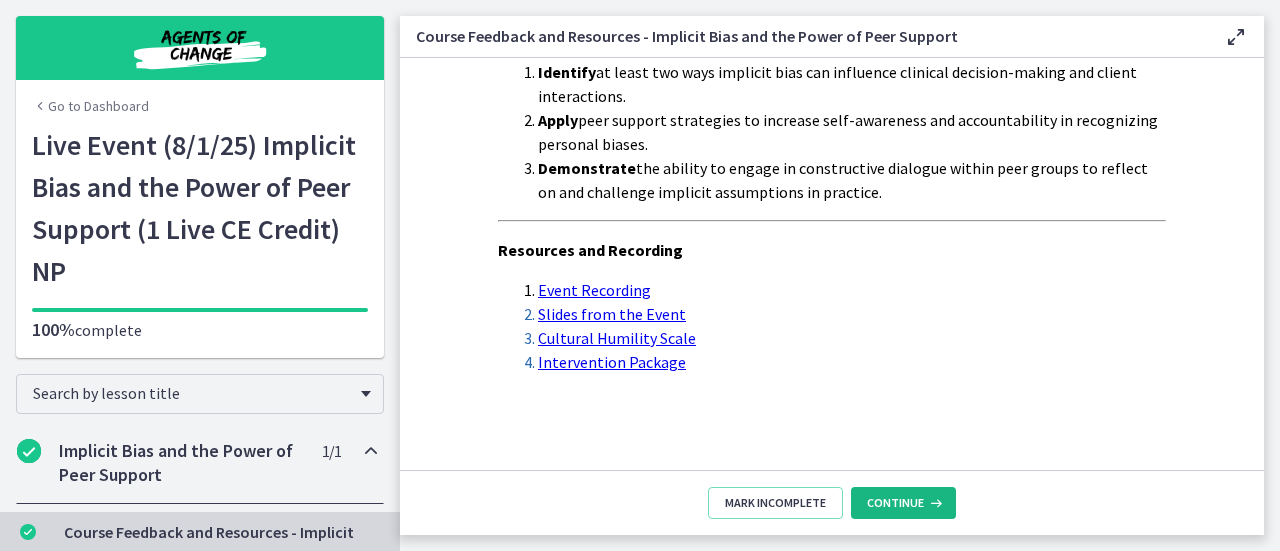 click on "Continue" at bounding box center (895, 503) 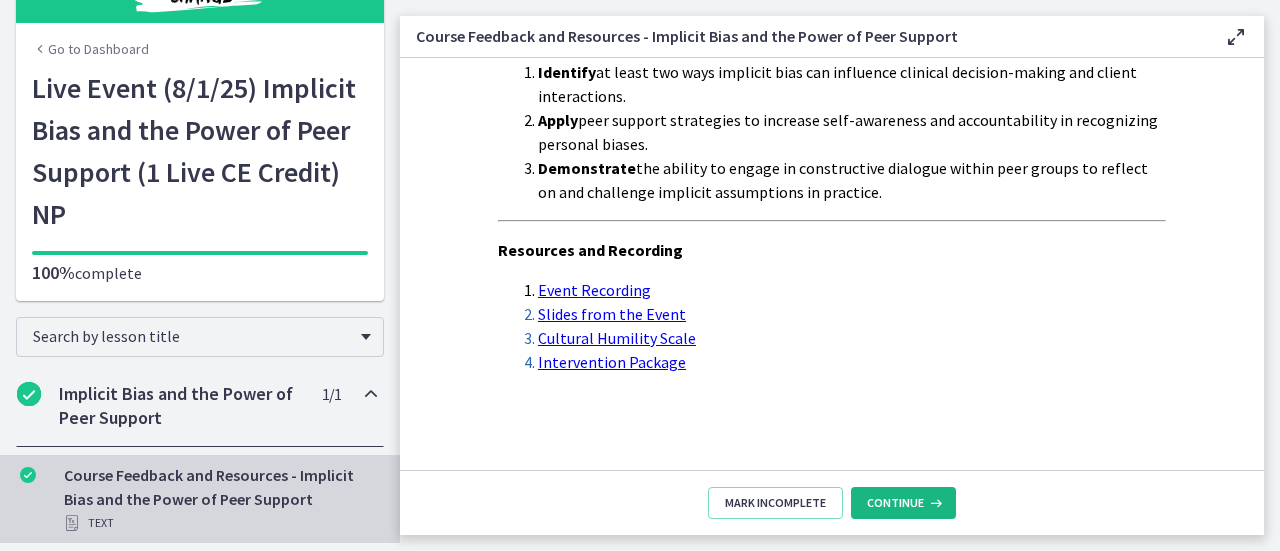 scroll, scrollTop: 0, scrollLeft: 0, axis: both 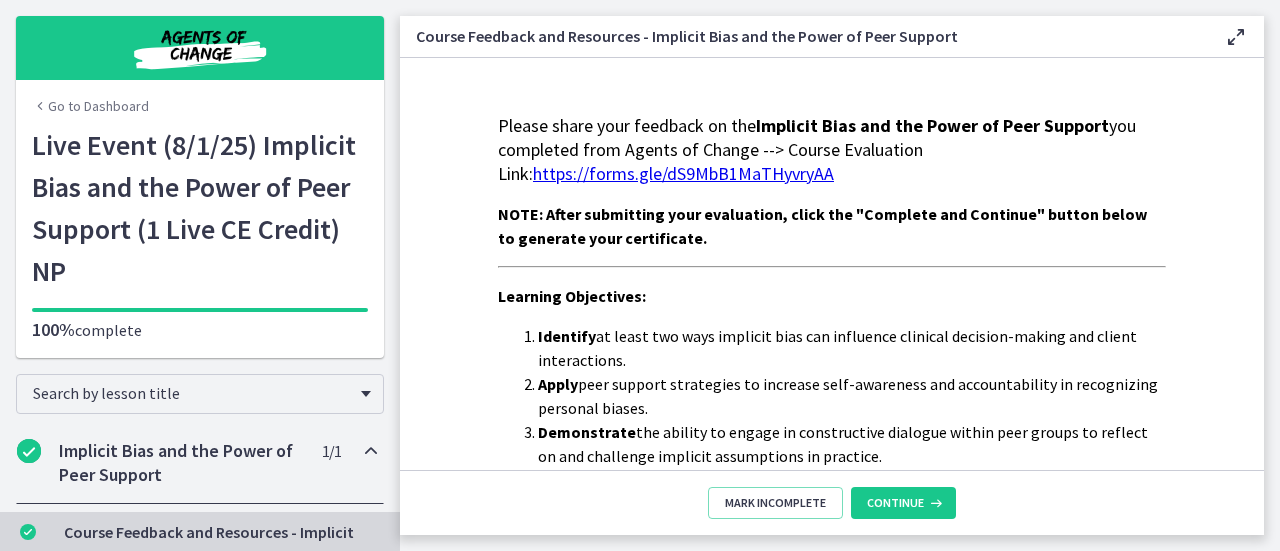 click on "https://forms.gle/dS9MbB1MaTHyvryAA" at bounding box center [683, 173] 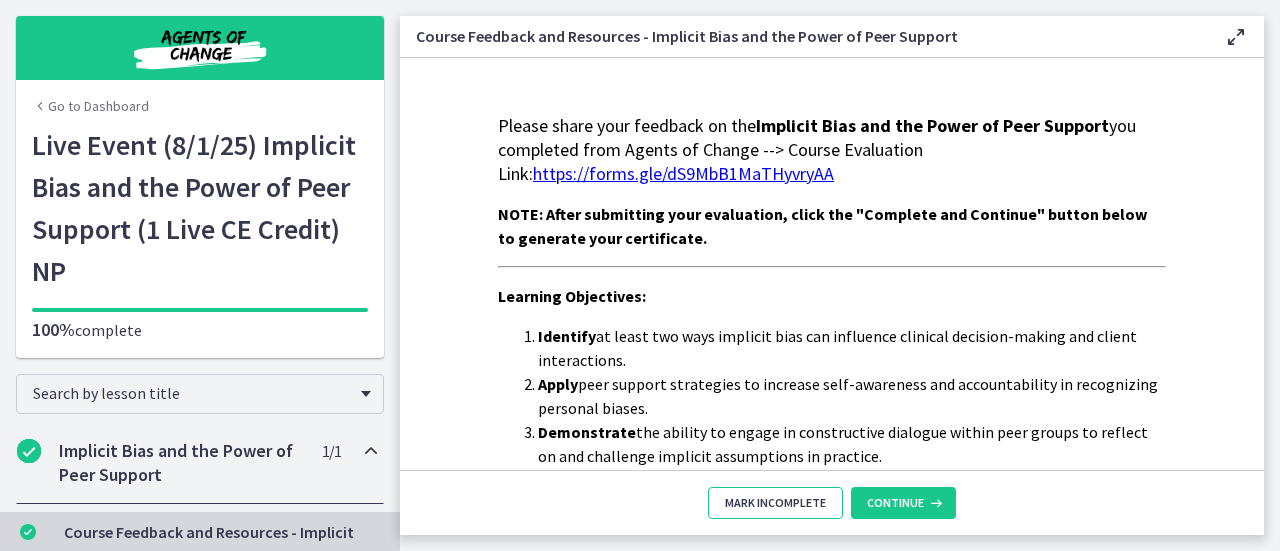 click on "Mark Incomplete" at bounding box center (775, 503) 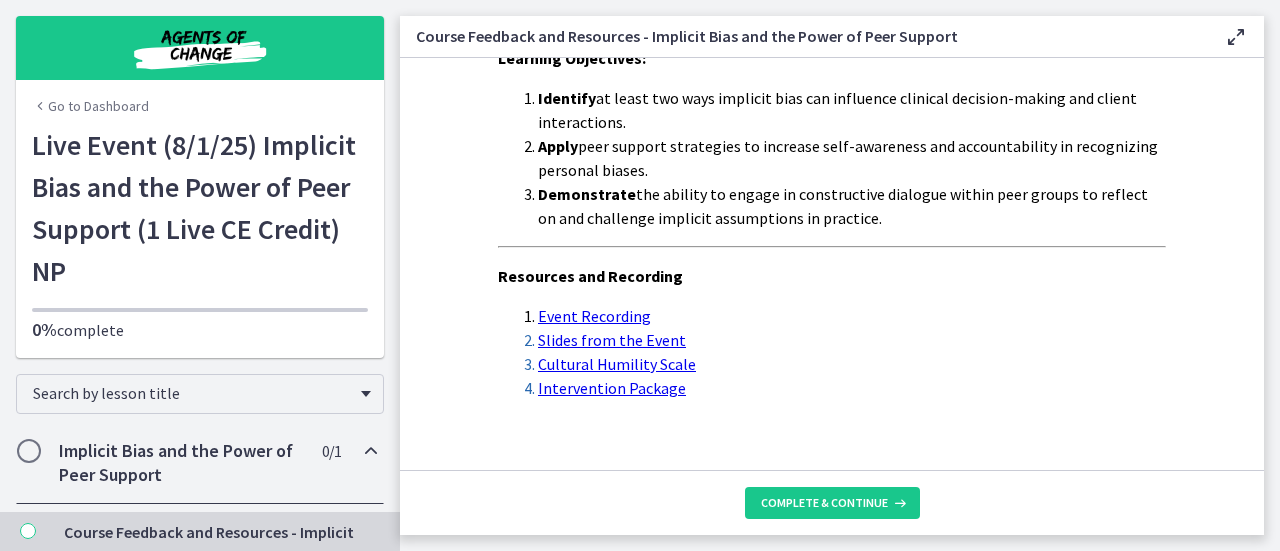 scroll, scrollTop: 252, scrollLeft: 0, axis: vertical 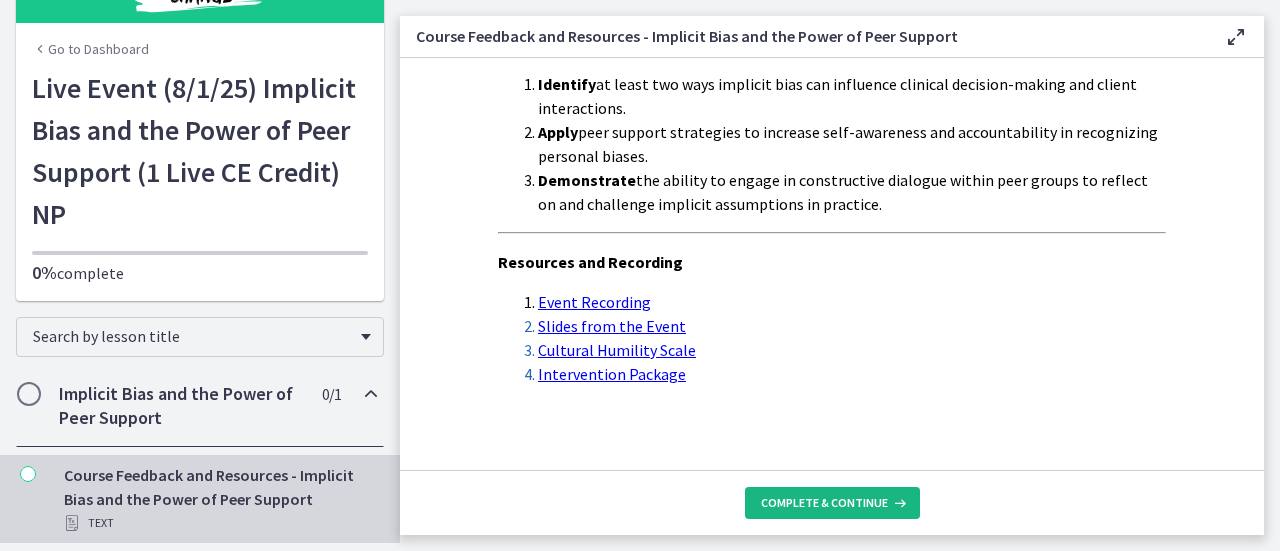 click on "Complete & continue" at bounding box center (824, 503) 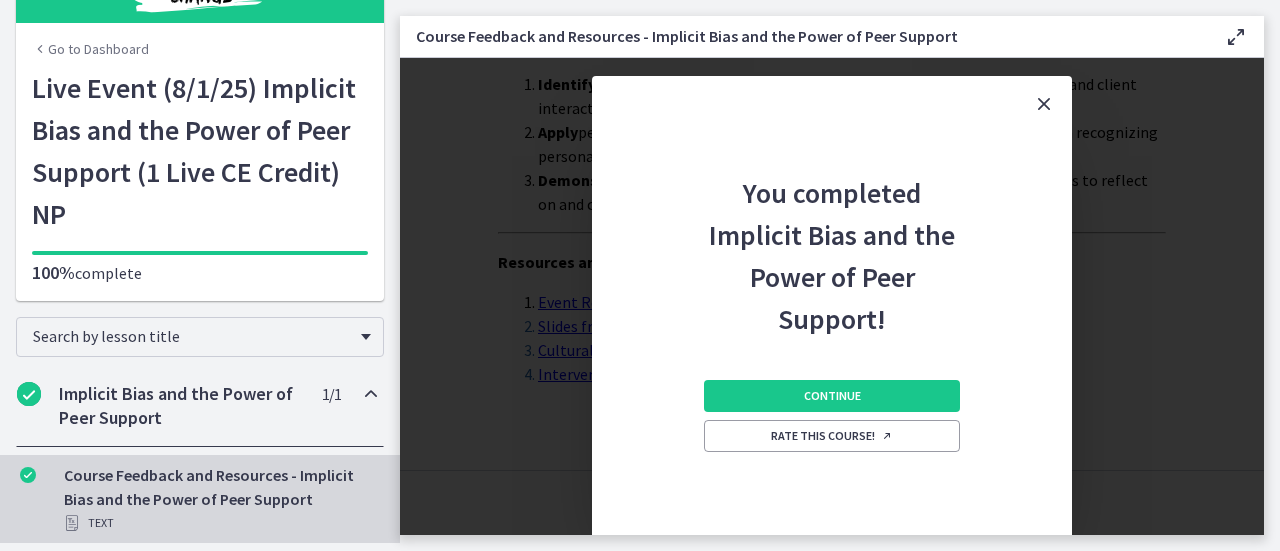 click at bounding box center [1044, 104] 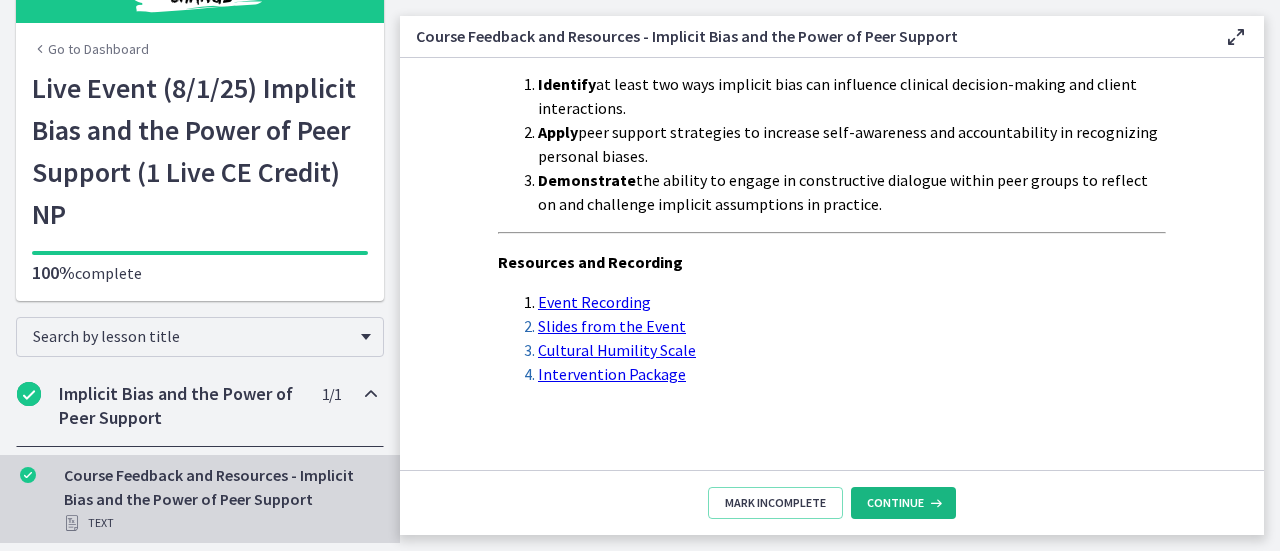 click on "Continue" at bounding box center [895, 503] 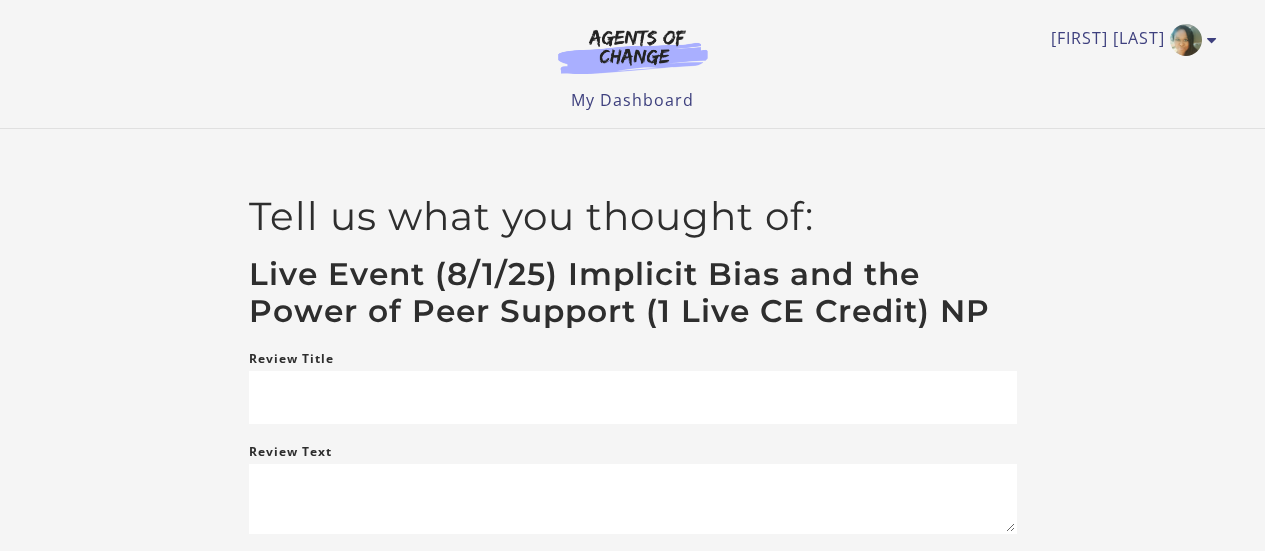 scroll, scrollTop: 0, scrollLeft: 0, axis: both 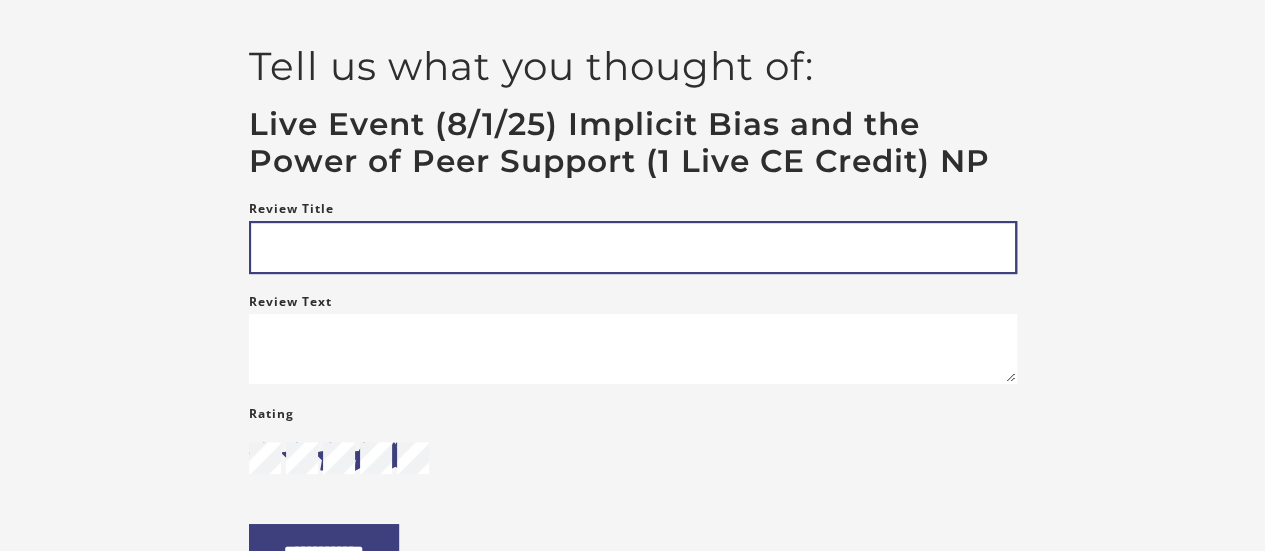 click on "Review Title" at bounding box center (633, 247) 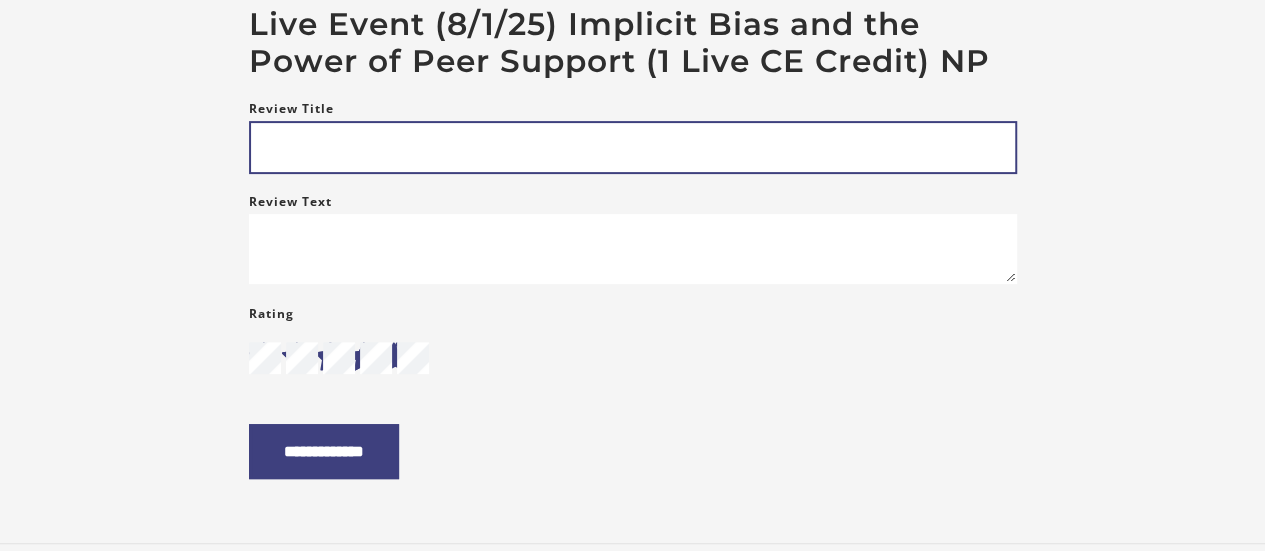 scroll, scrollTop: 256, scrollLeft: 0, axis: vertical 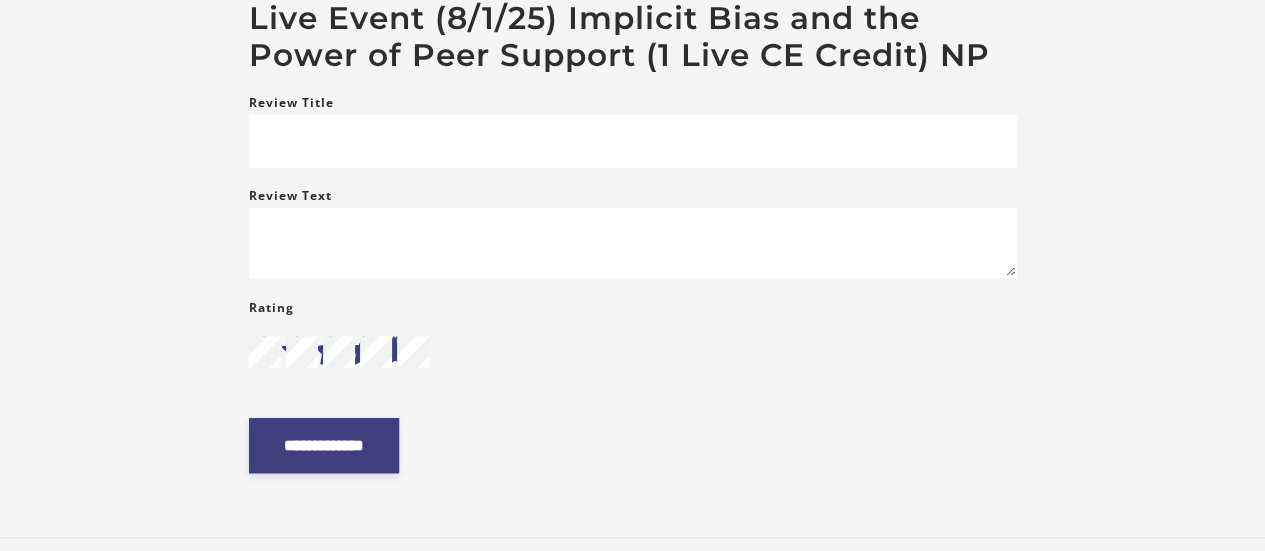 click on "**********" at bounding box center (324, 445) 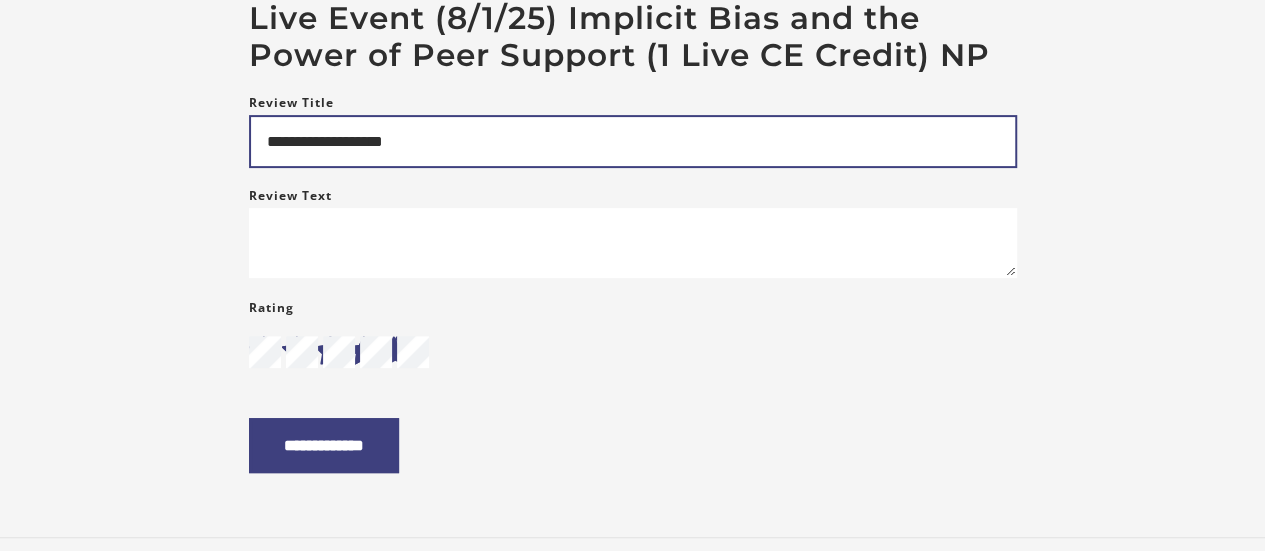 type on "**********" 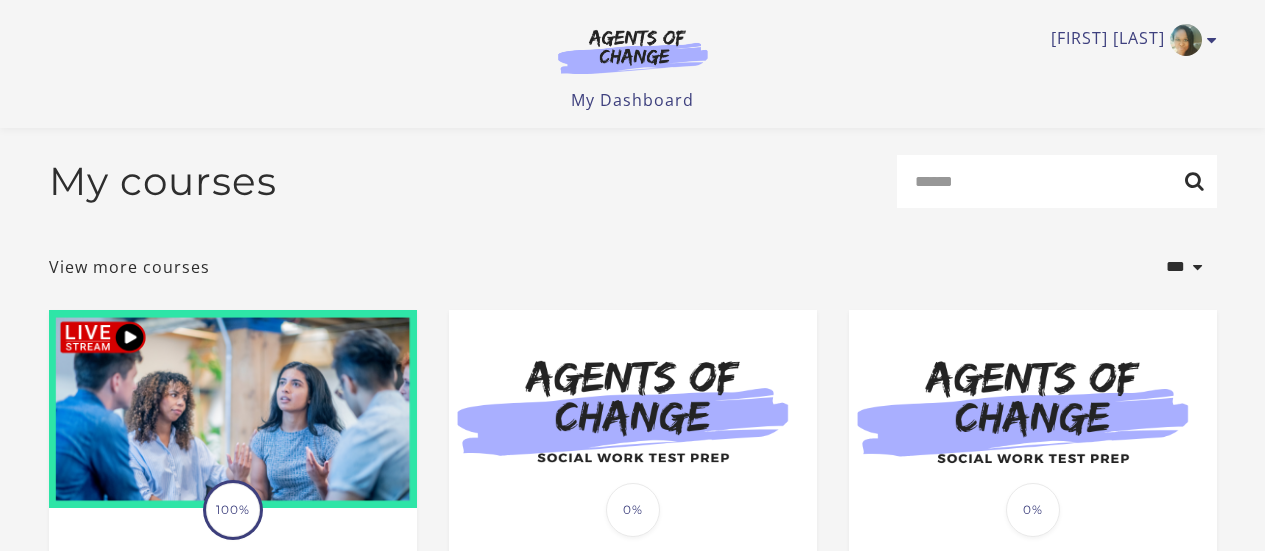 scroll, scrollTop: 330, scrollLeft: 0, axis: vertical 